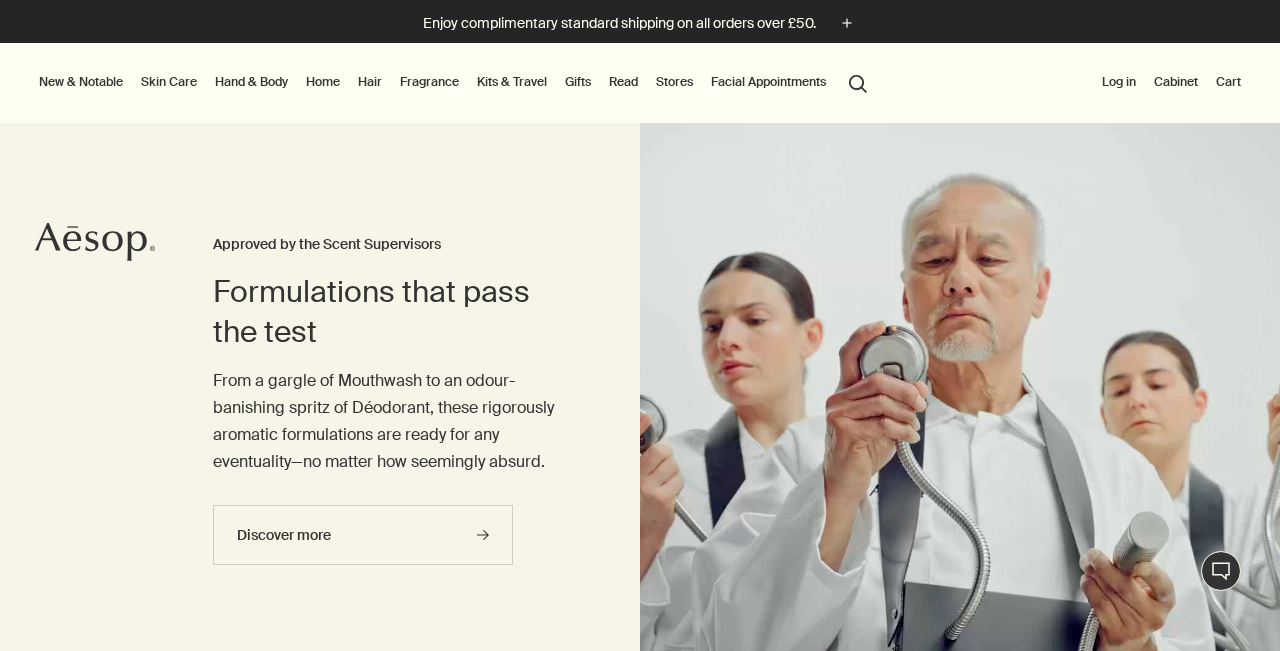 scroll, scrollTop: 0, scrollLeft: 0, axis: both 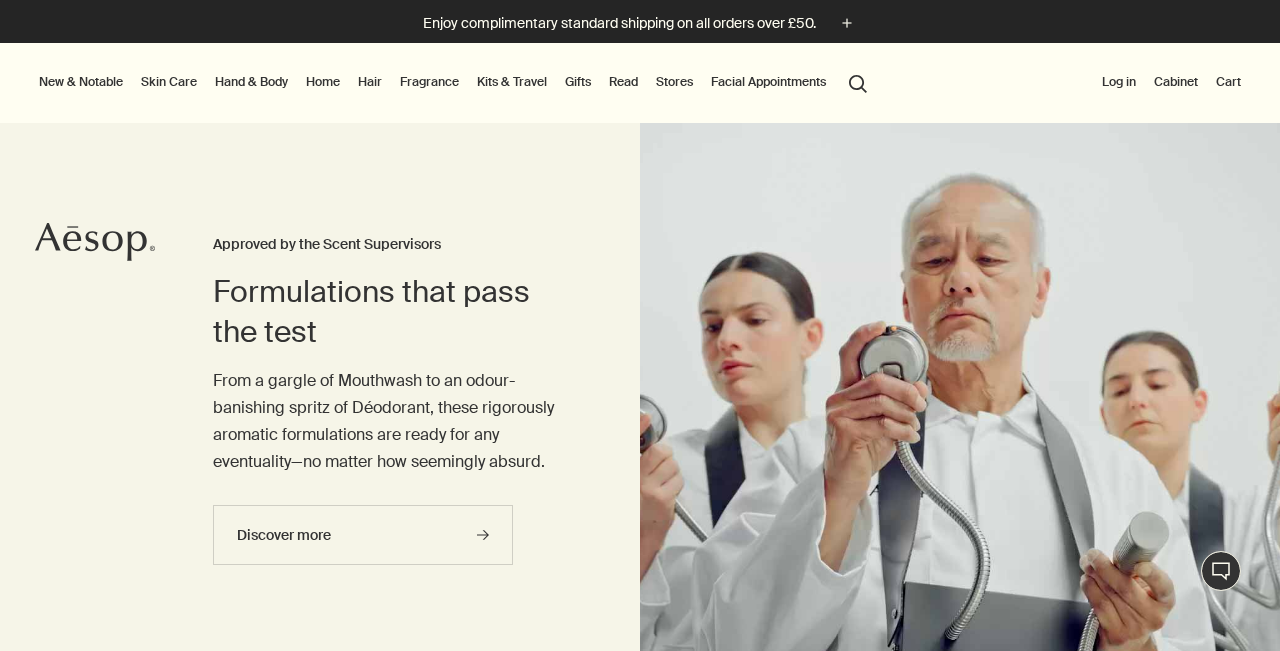 click on "Home" at bounding box center [323, 82] 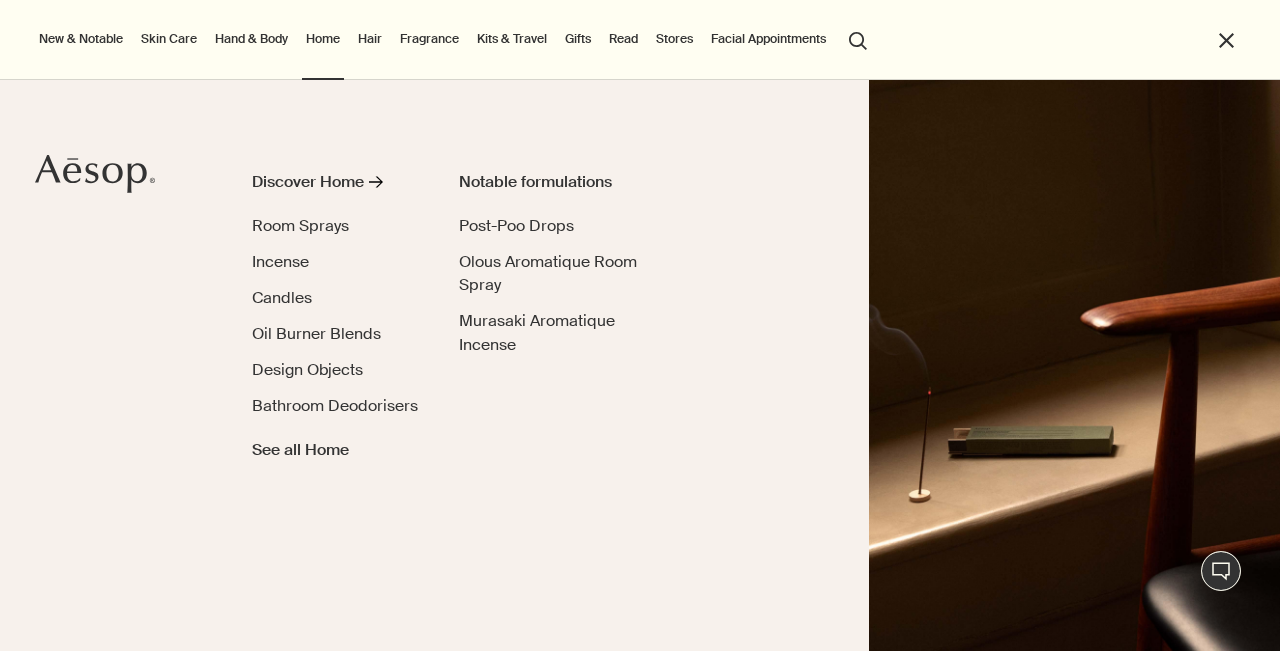 click on "Hand & Body" at bounding box center [251, 39] 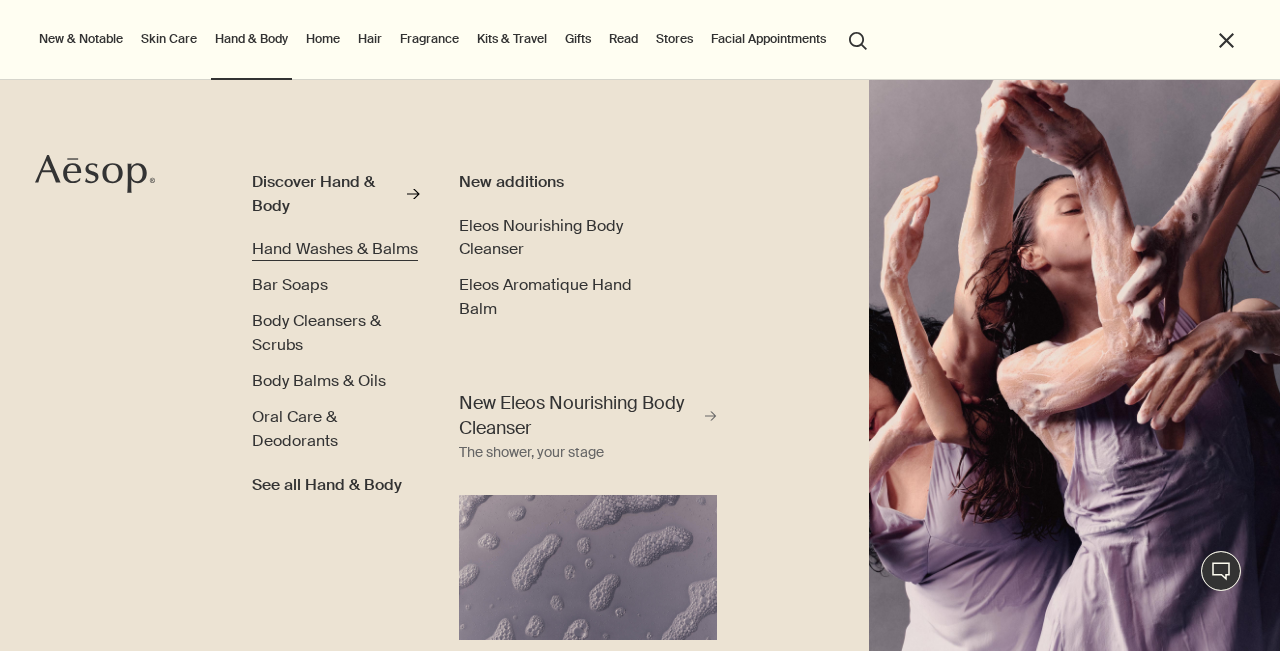 click on "Hand Washes & Balms" at bounding box center (335, 248) 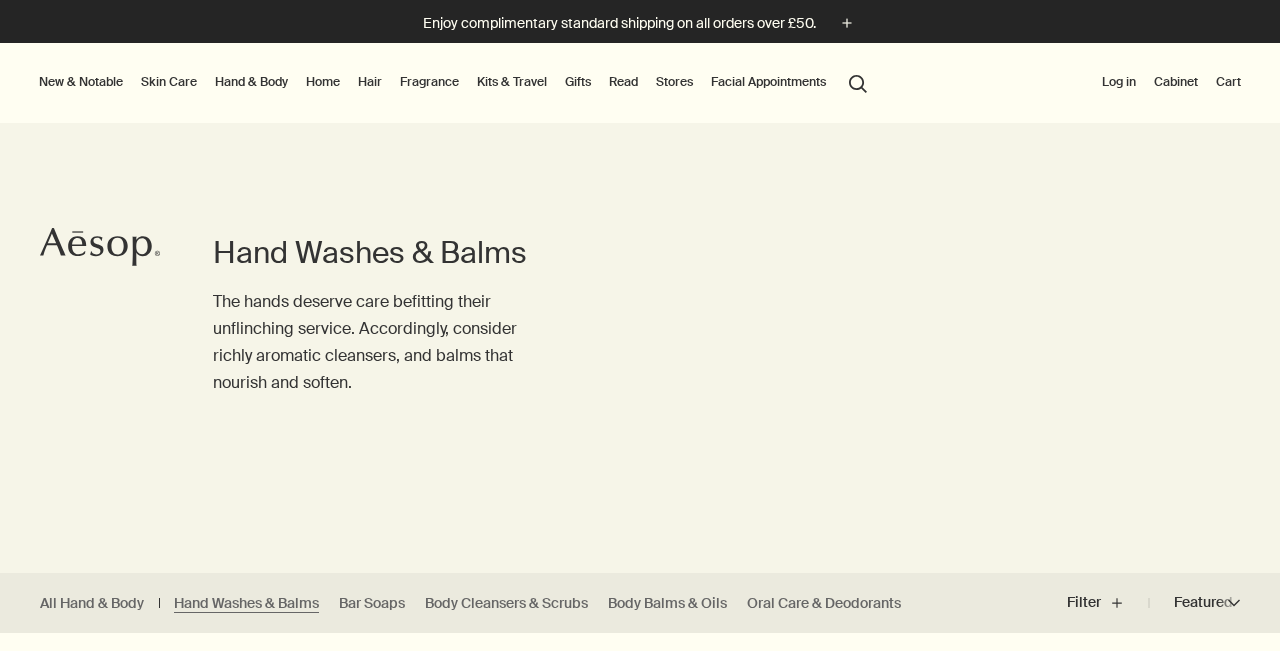scroll, scrollTop: 0, scrollLeft: 0, axis: both 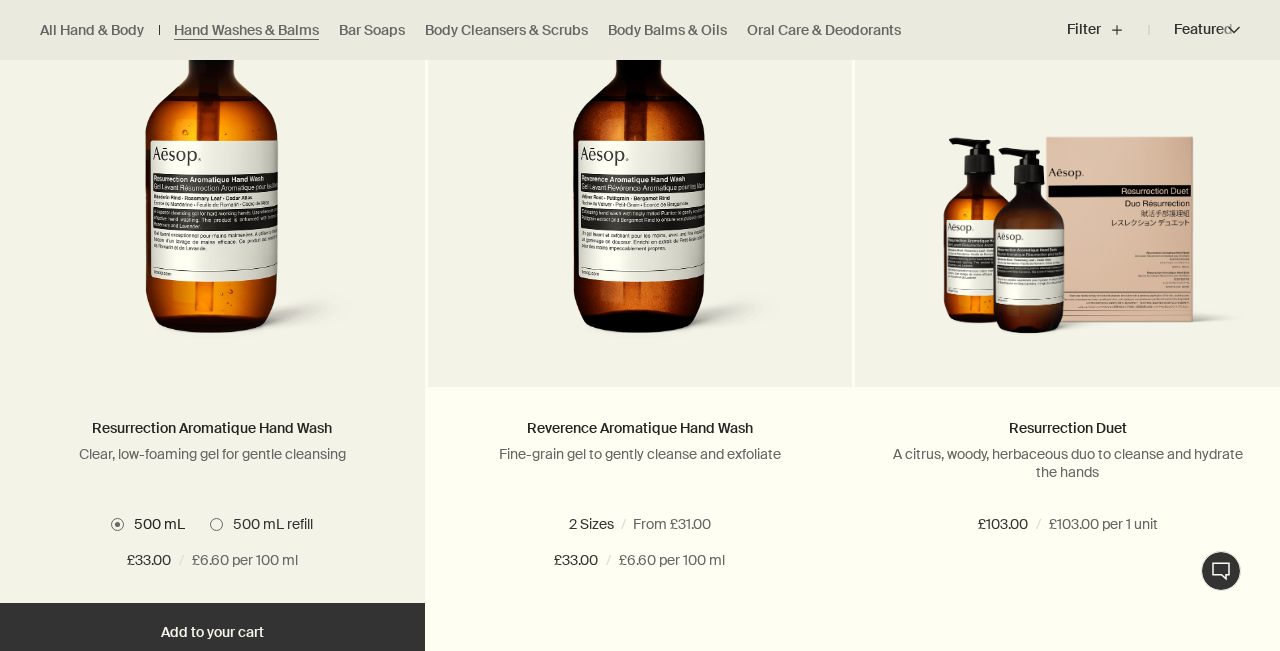 click at bounding box center [216, 524] 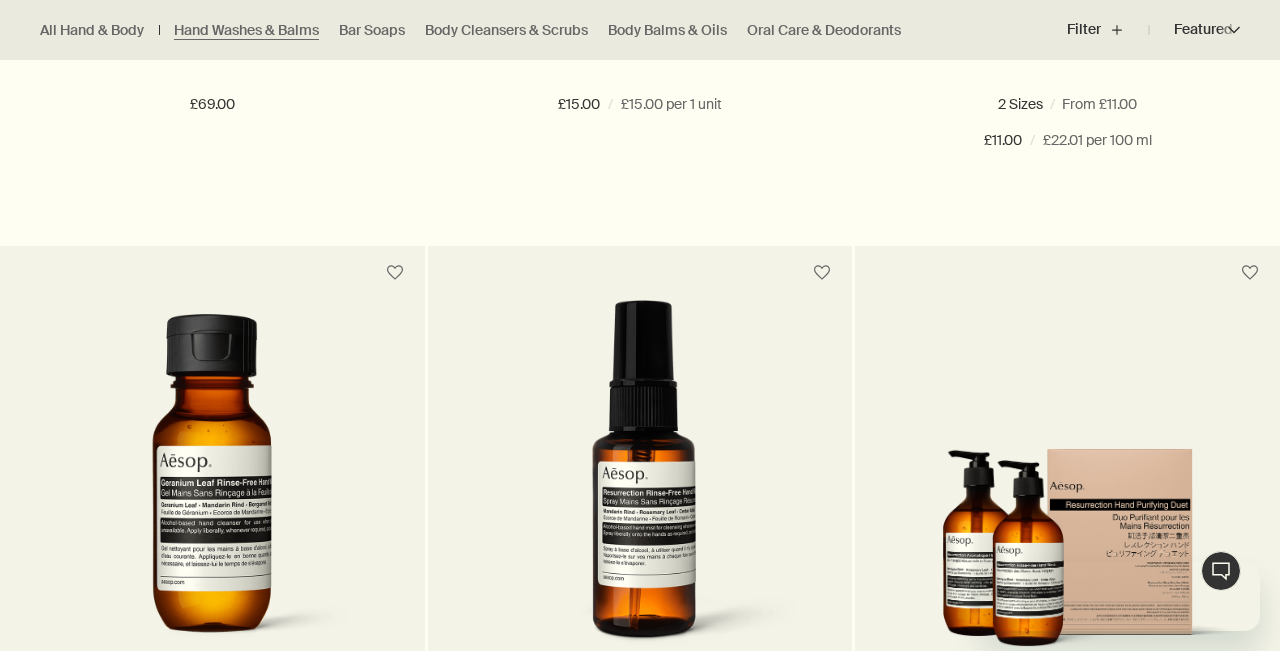 scroll, scrollTop: 4009, scrollLeft: 0, axis: vertical 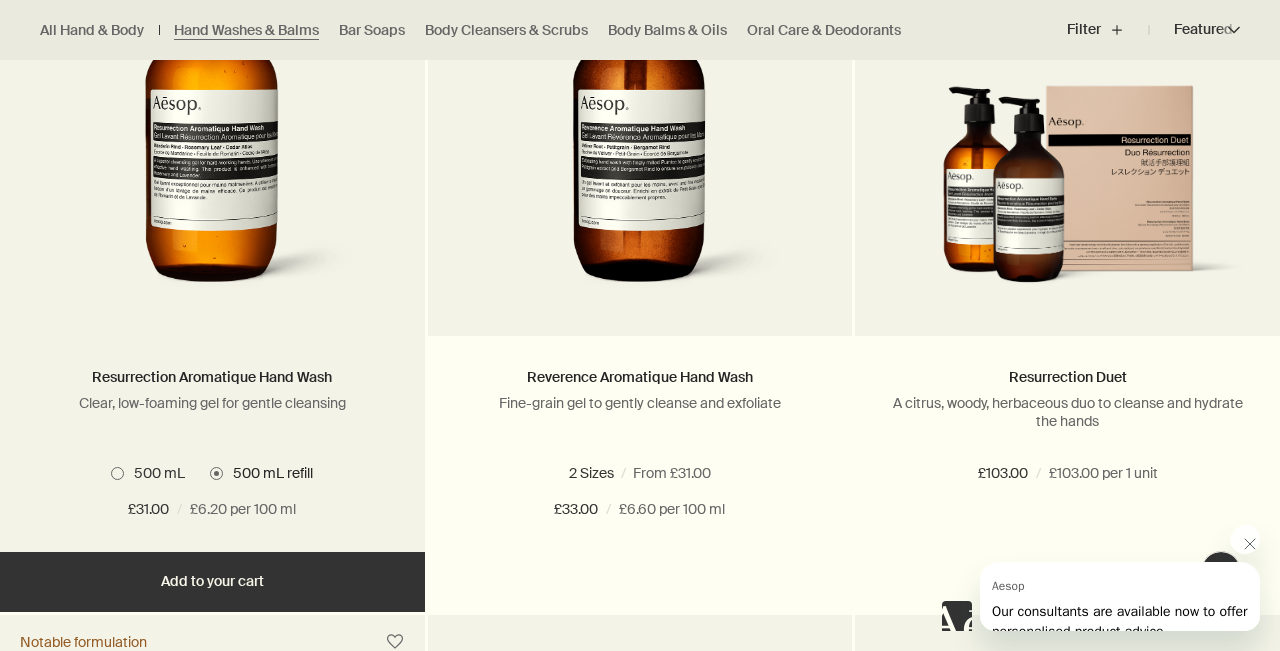 click on "Add Add to your cart" at bounding box center [212, 582] 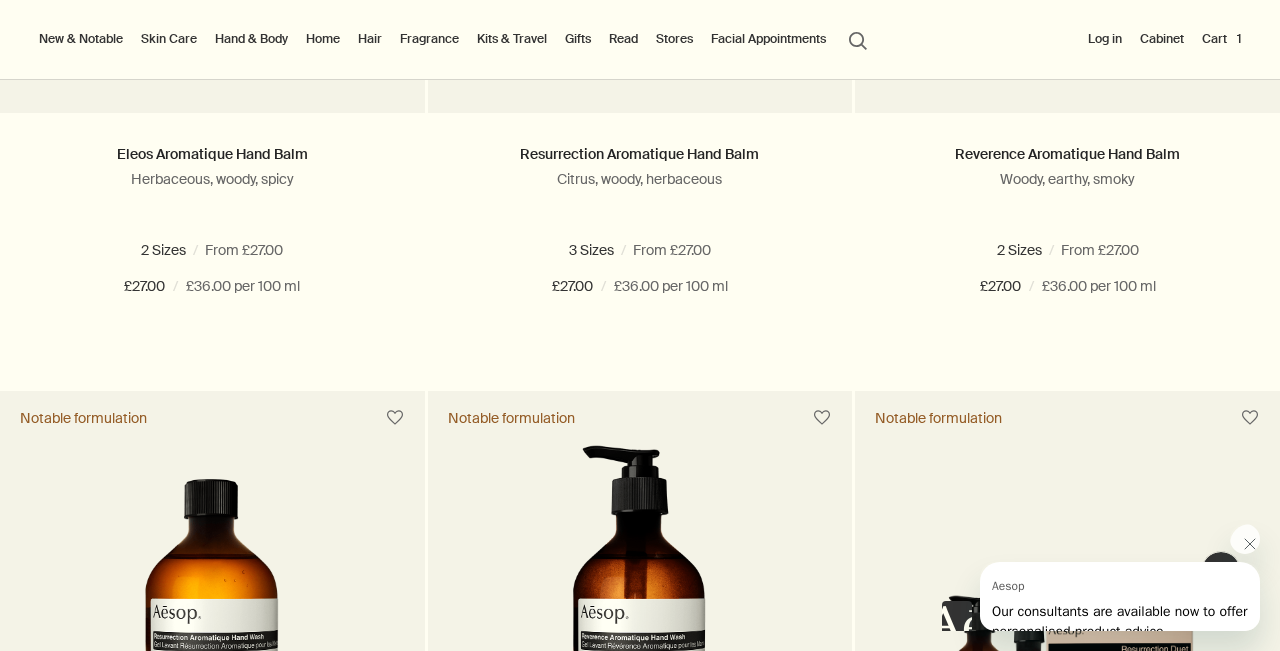 scroll, scrollTop: 0, scrollLeft: 0, axis: both 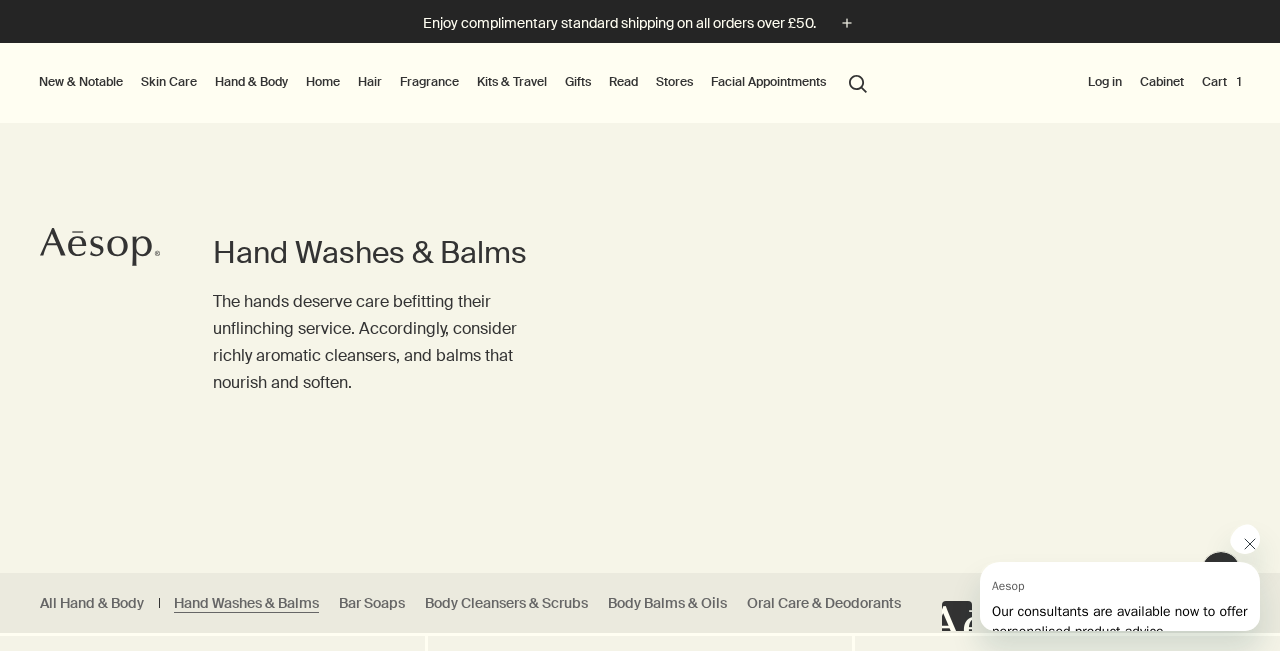 click 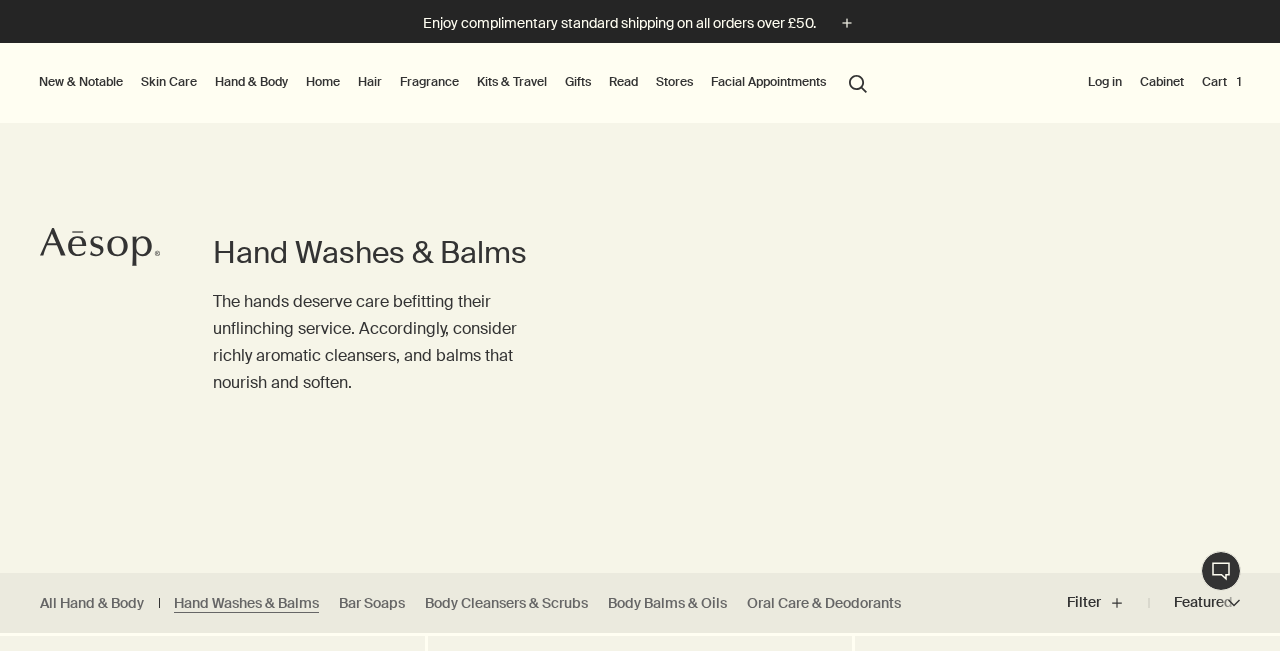 click on "Cart 1" at bounding box center (1221, 82) 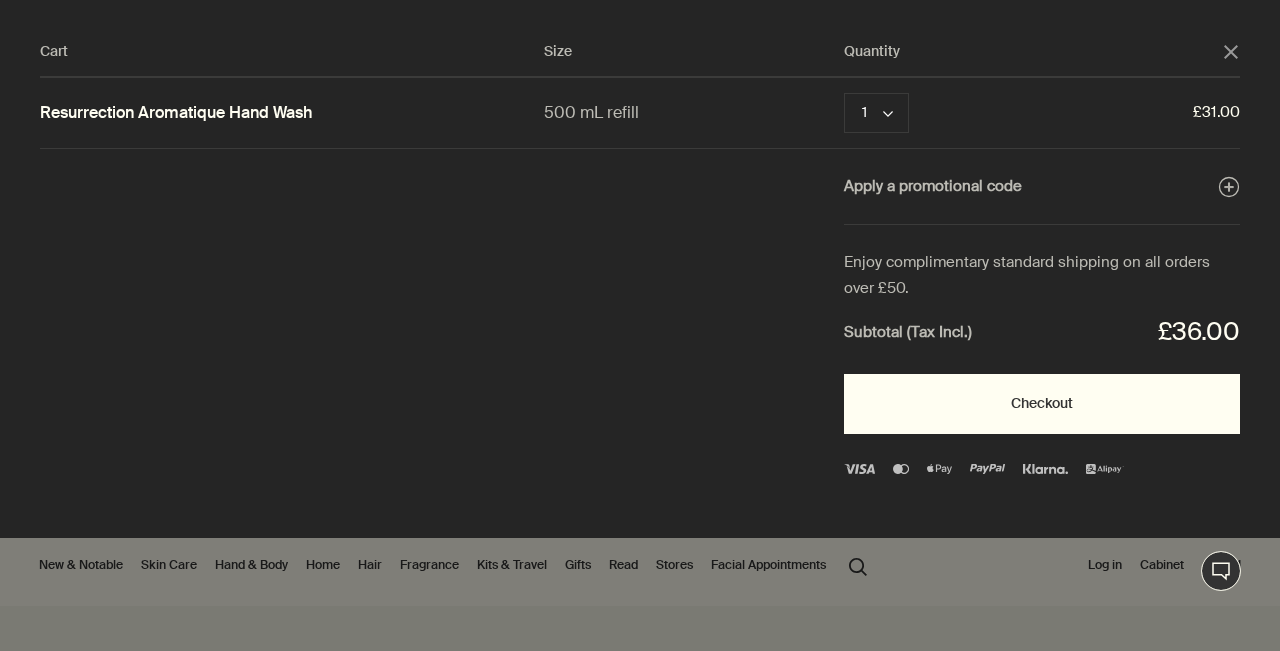 click on "Checkout" at bounding box center (1042, 404) 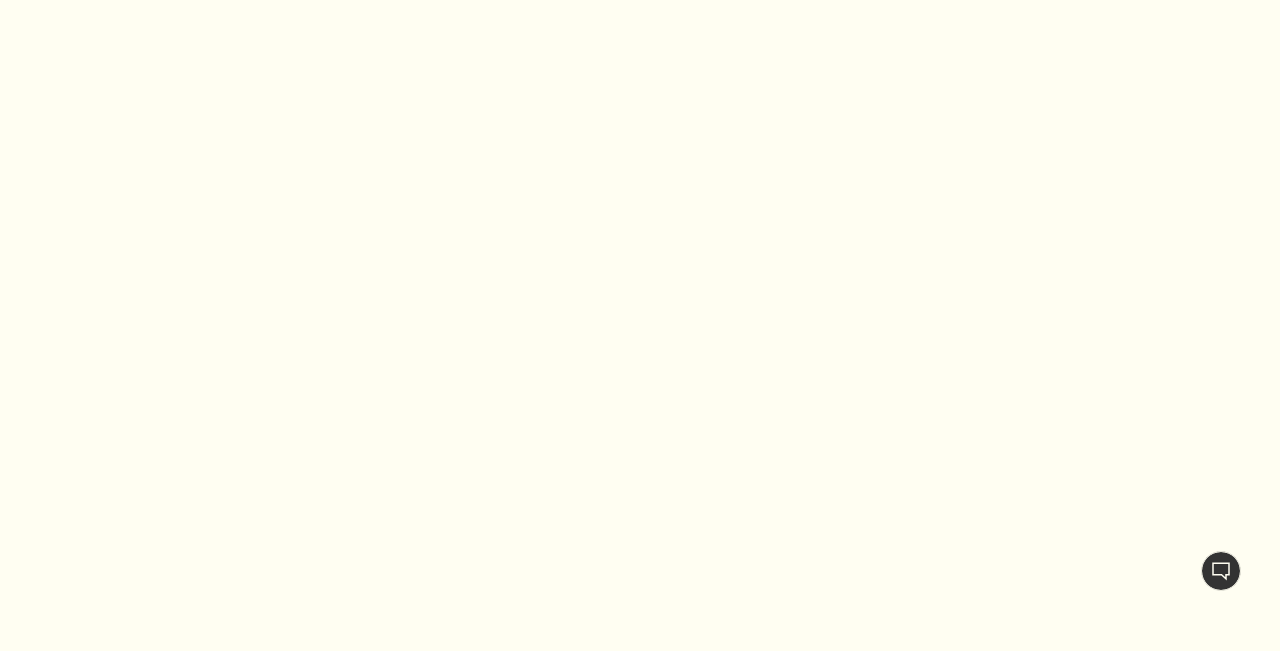 scroll, scrollTop: 0, scrollLeft: 0, axis: both 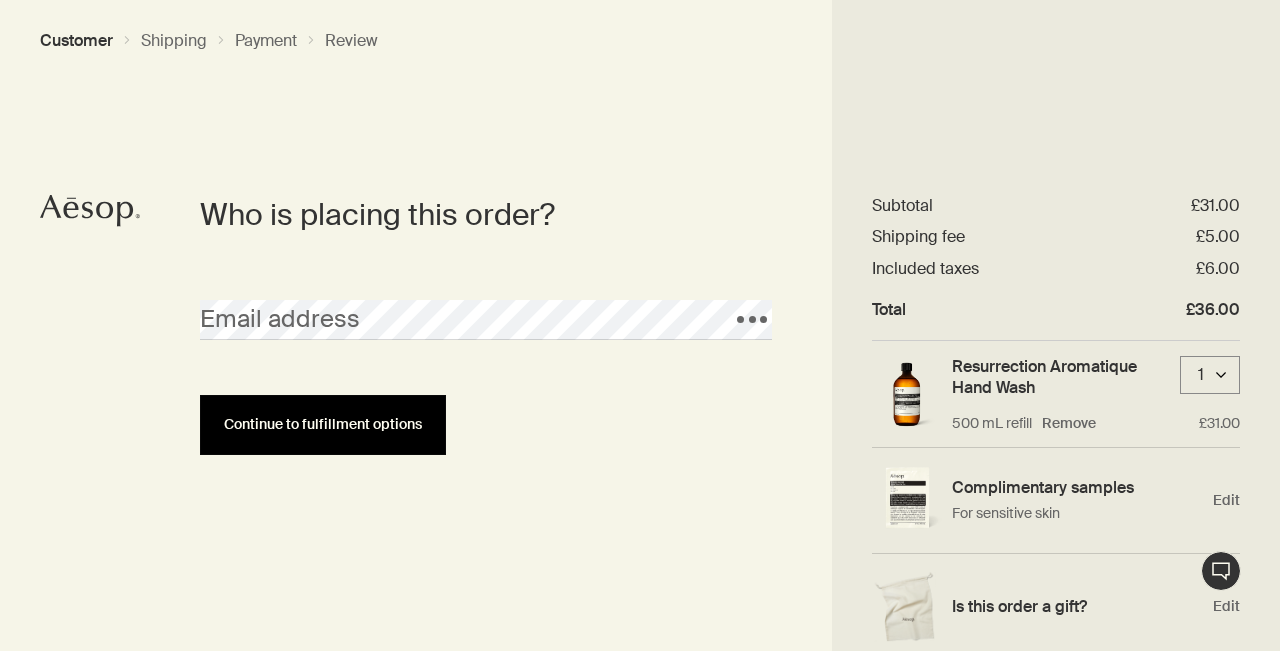 click on "Continue to fulfillment options" at bounding box center [323, 425] 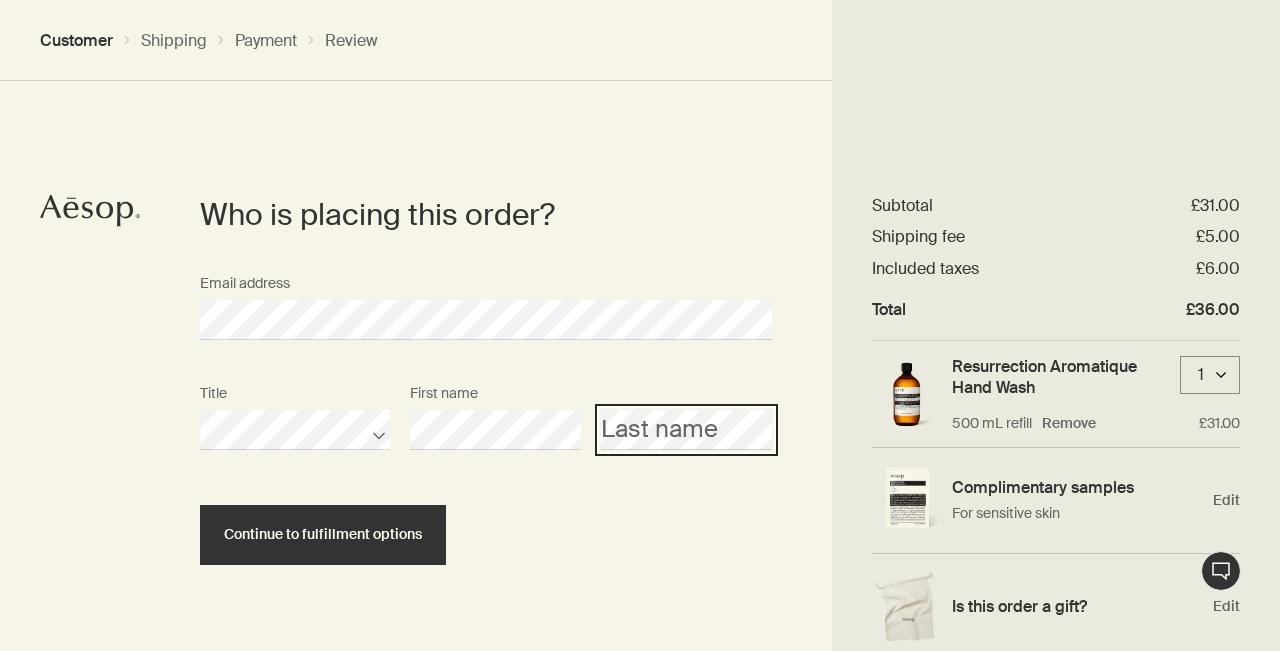 scroll, scrollTop: 32, scrollLeft: 0, axis: vertical 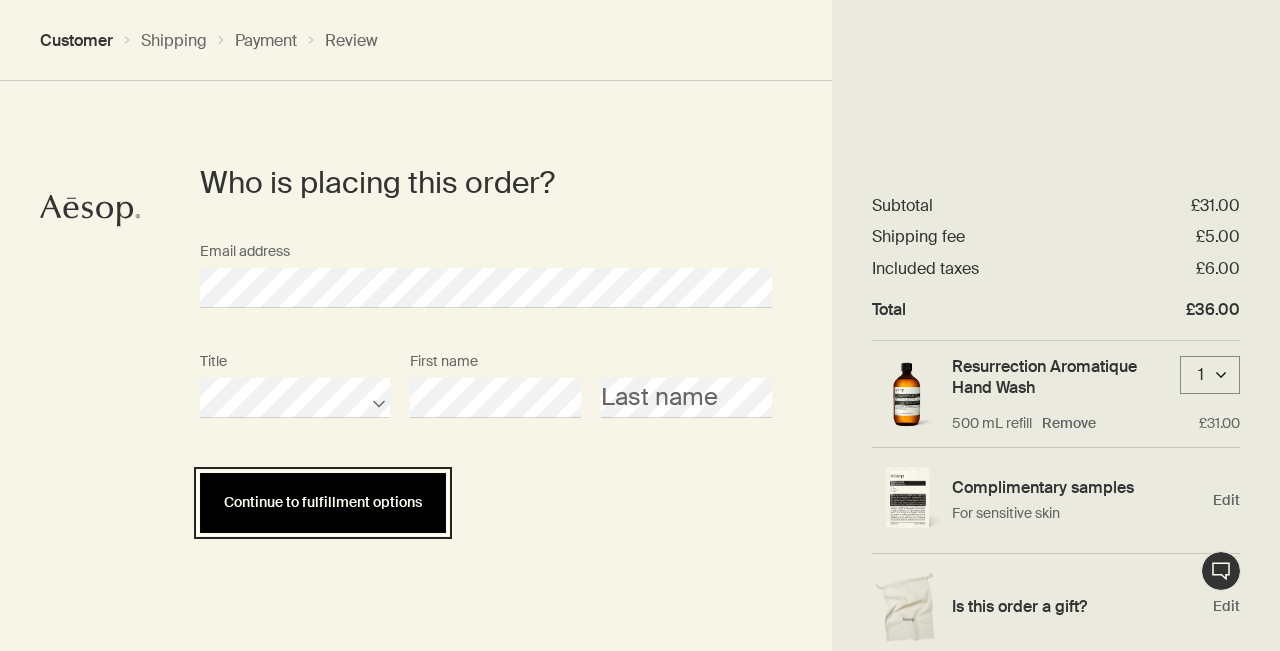 click on "Continue to fulfillment options" at bounding box center [323, 503] 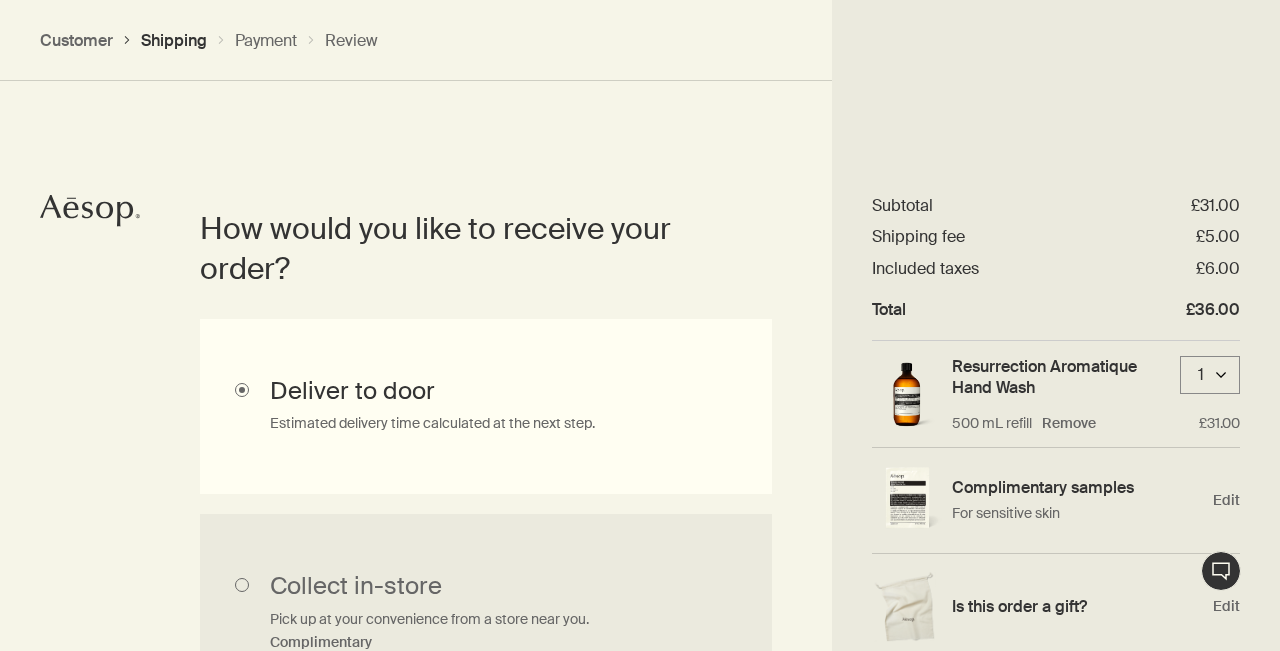 scroll, scrollTop: 421, scrollLeft: 0, axis: vertical 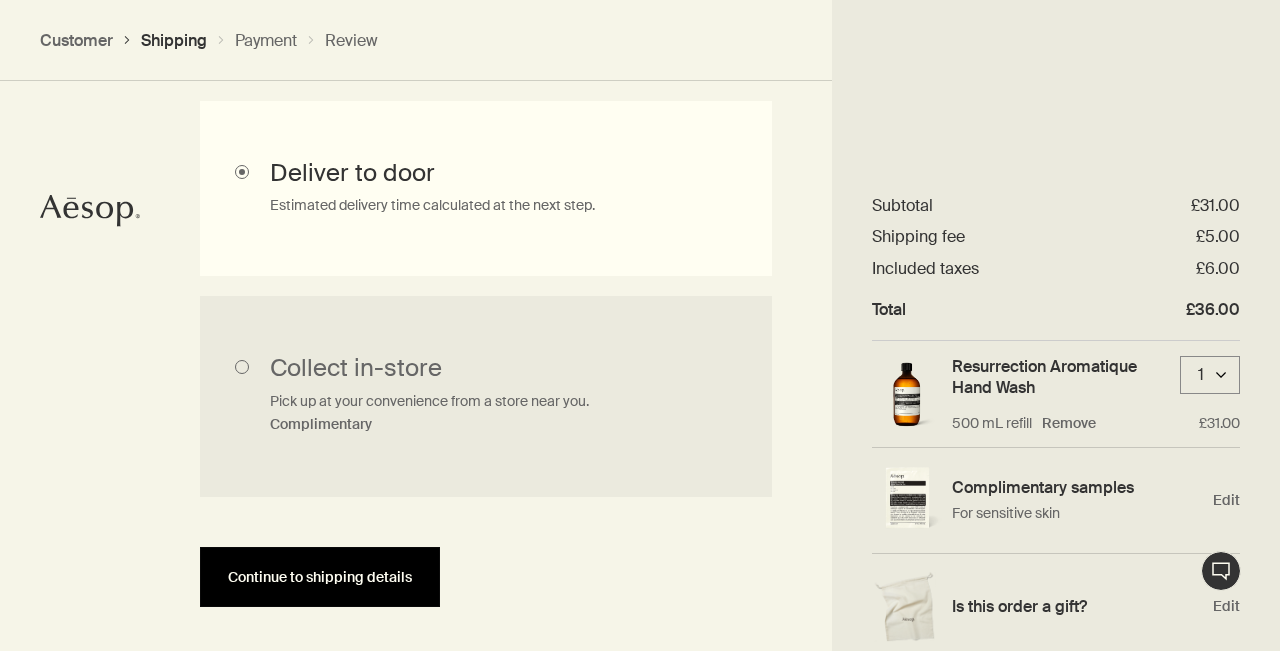 click on "Continue to shipping details" at bounding box center (320, 577) 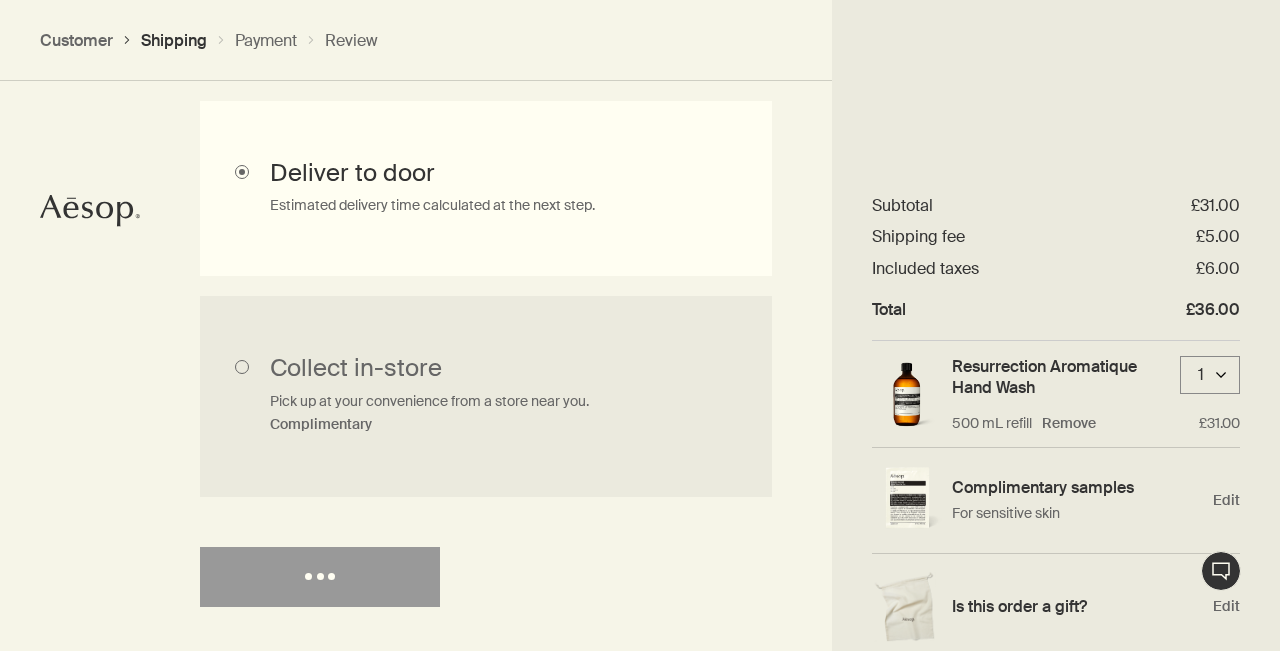 select on "GB" 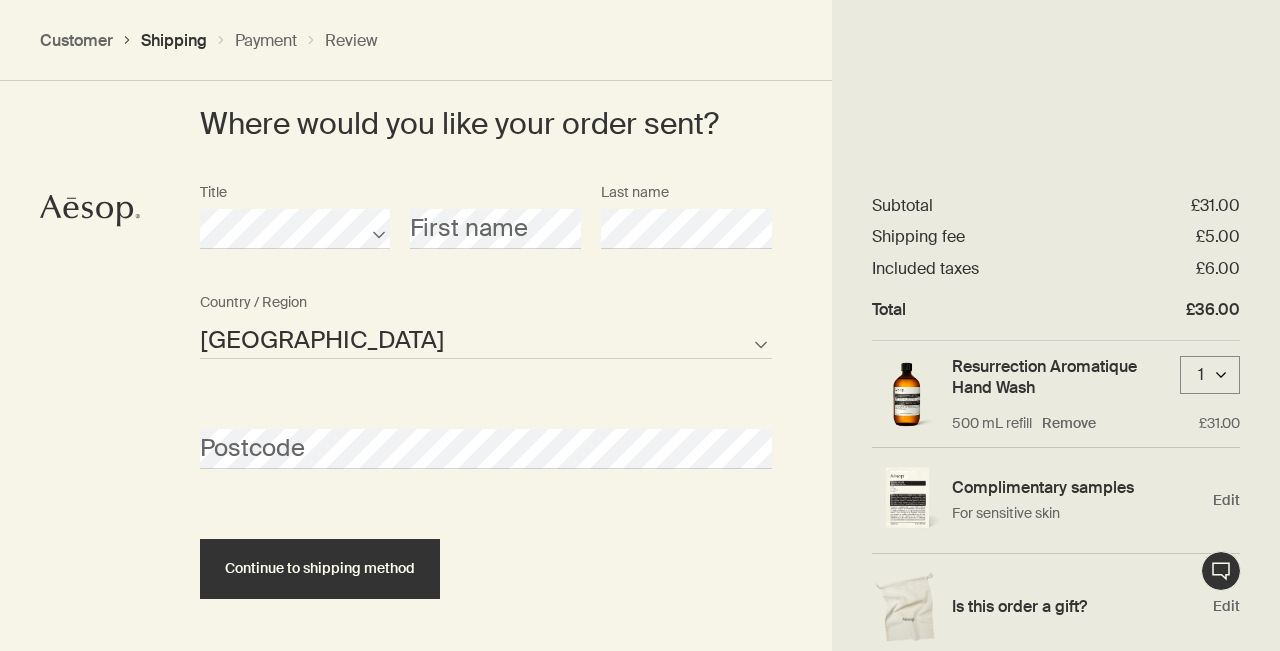 scroll, scrollTop: 904, scrollLeft: 0, axis: vertical 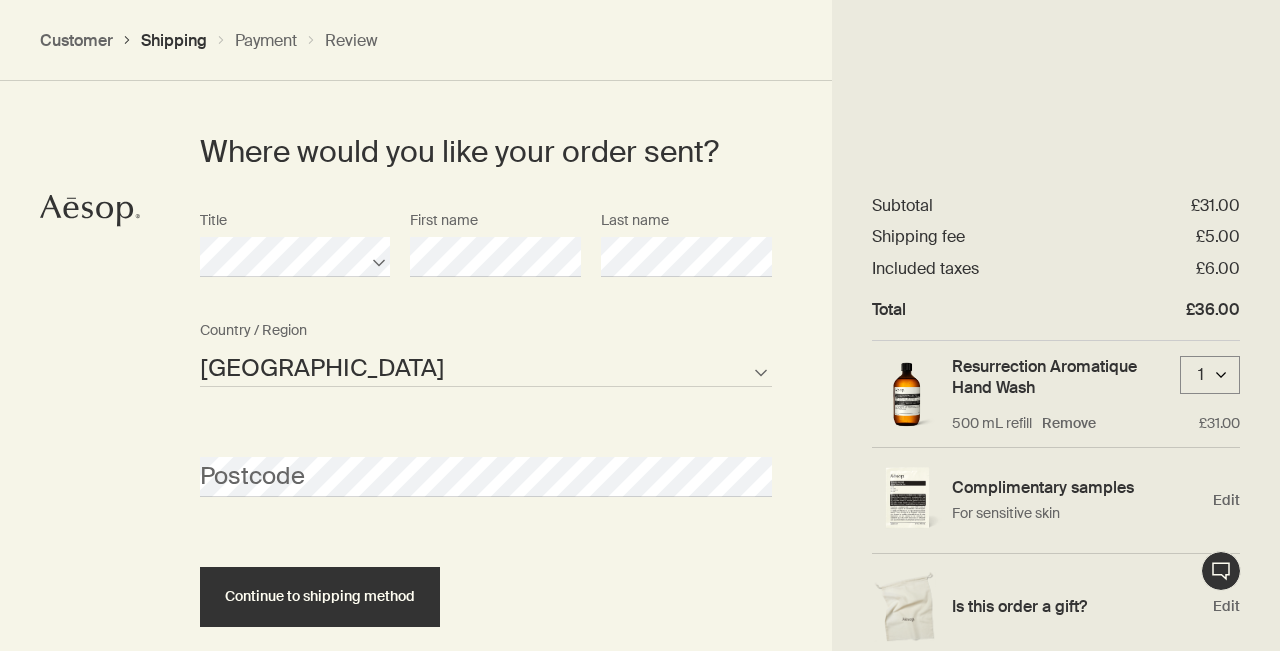 select on "GB" 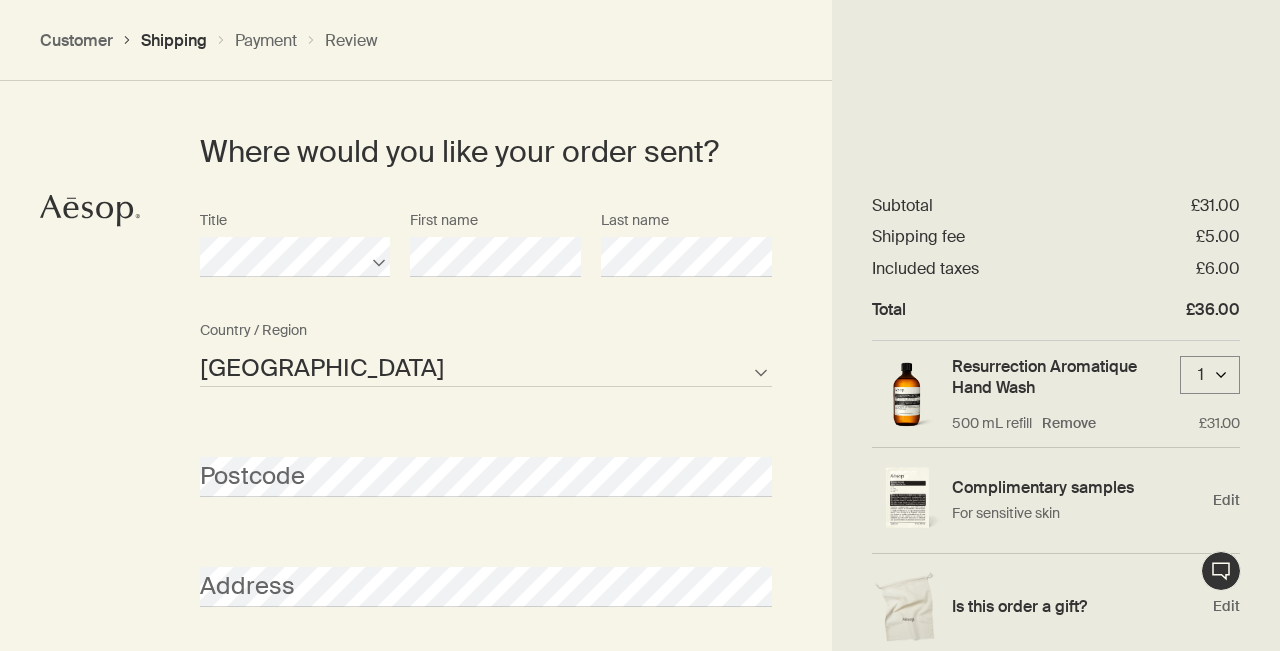 click on "Address" at bounding box center [486, 587] 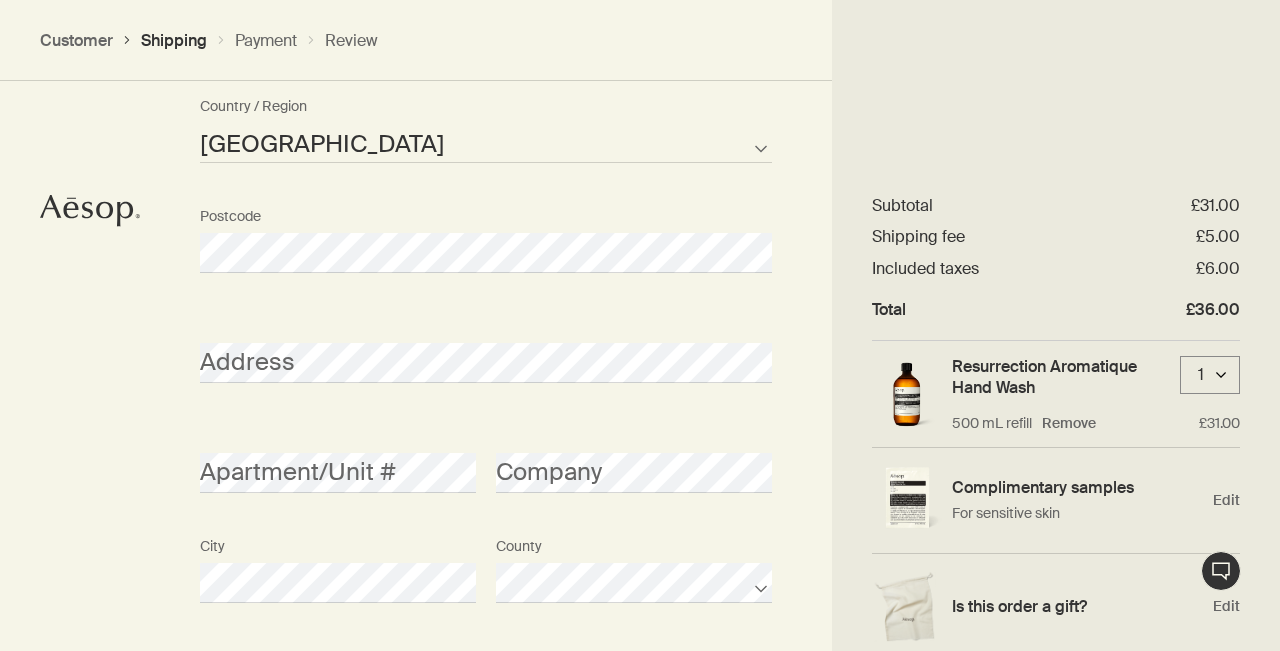 scroll, scrollTop: 1146, scrollLeft: 0, axis: vertical 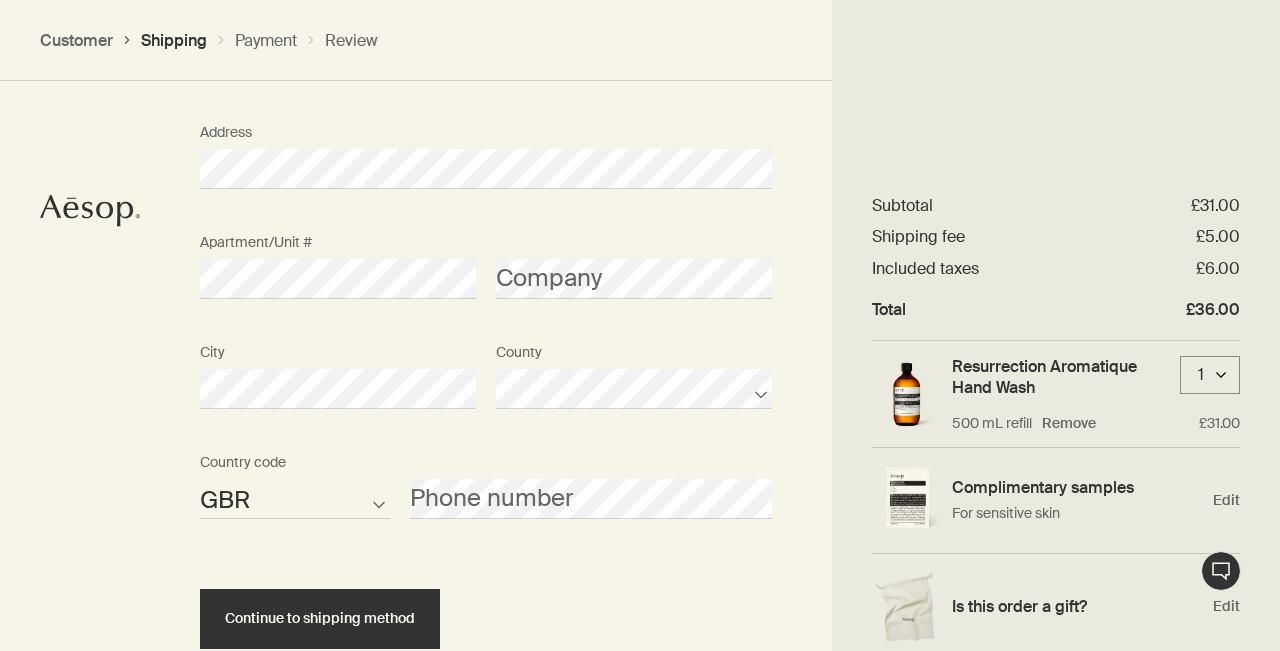 click on "Continue to shipping method" at bounding box center (486, 601) 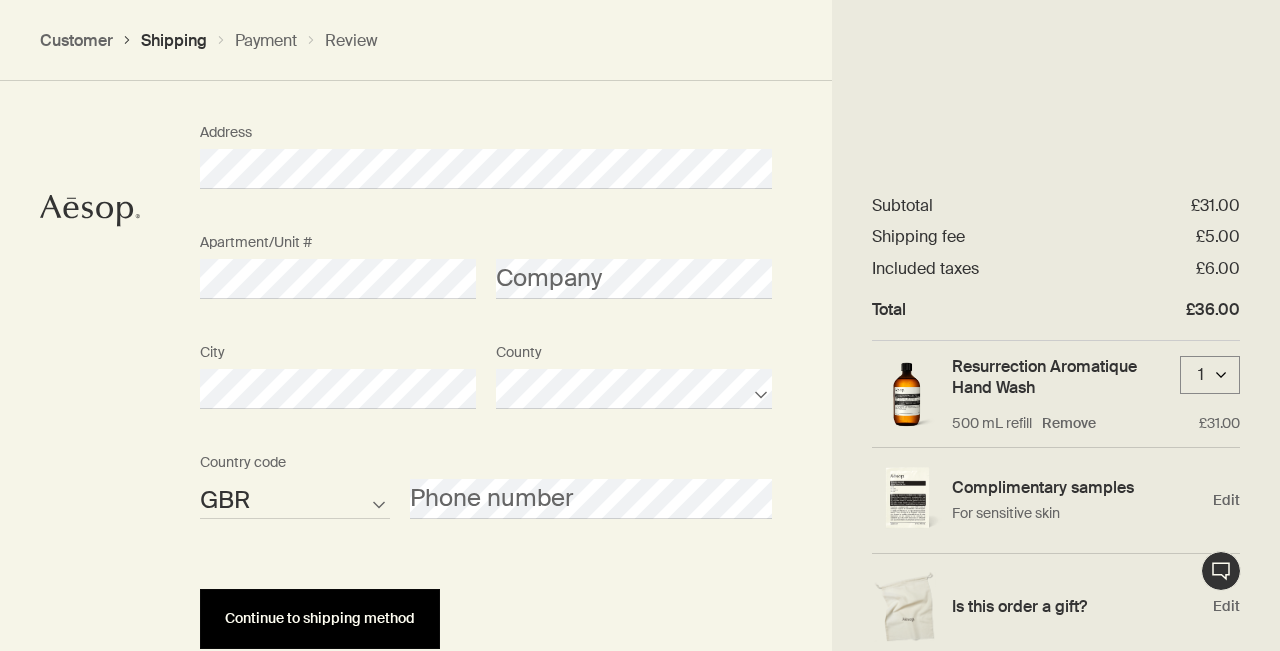 click on "Continue to shipping method" at bounding box center (320, 619) 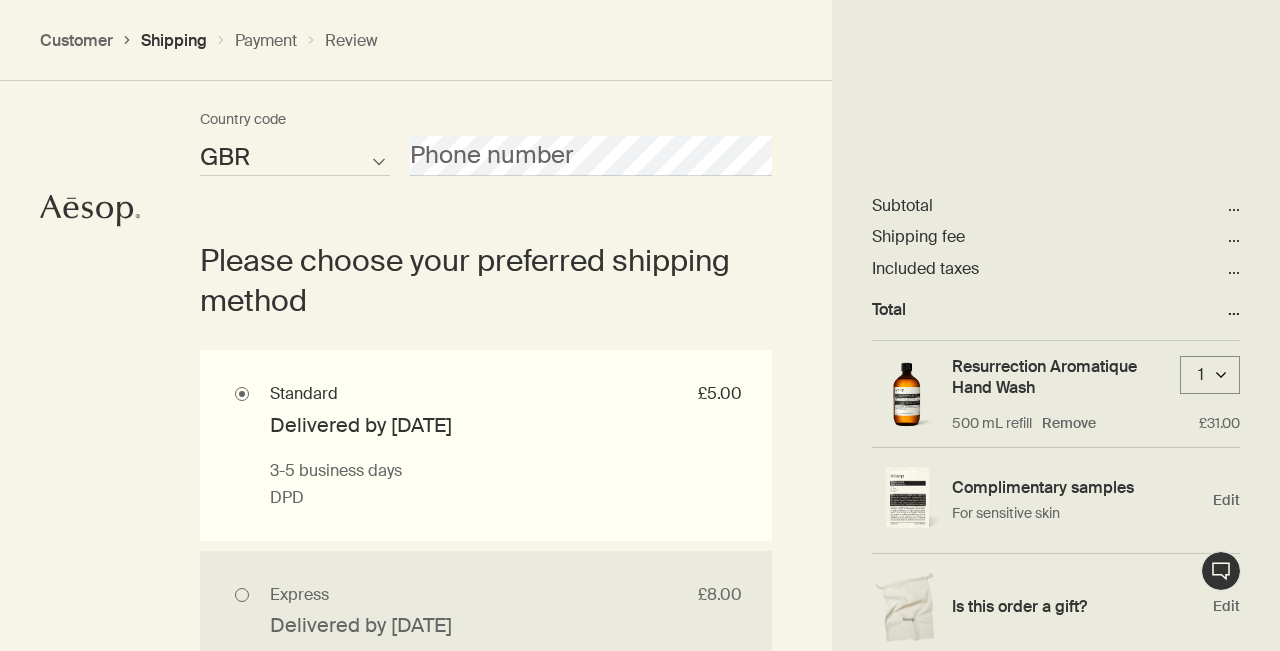 scroll, scrollTop: 1688, scrollLeft: 0, axis: vertical 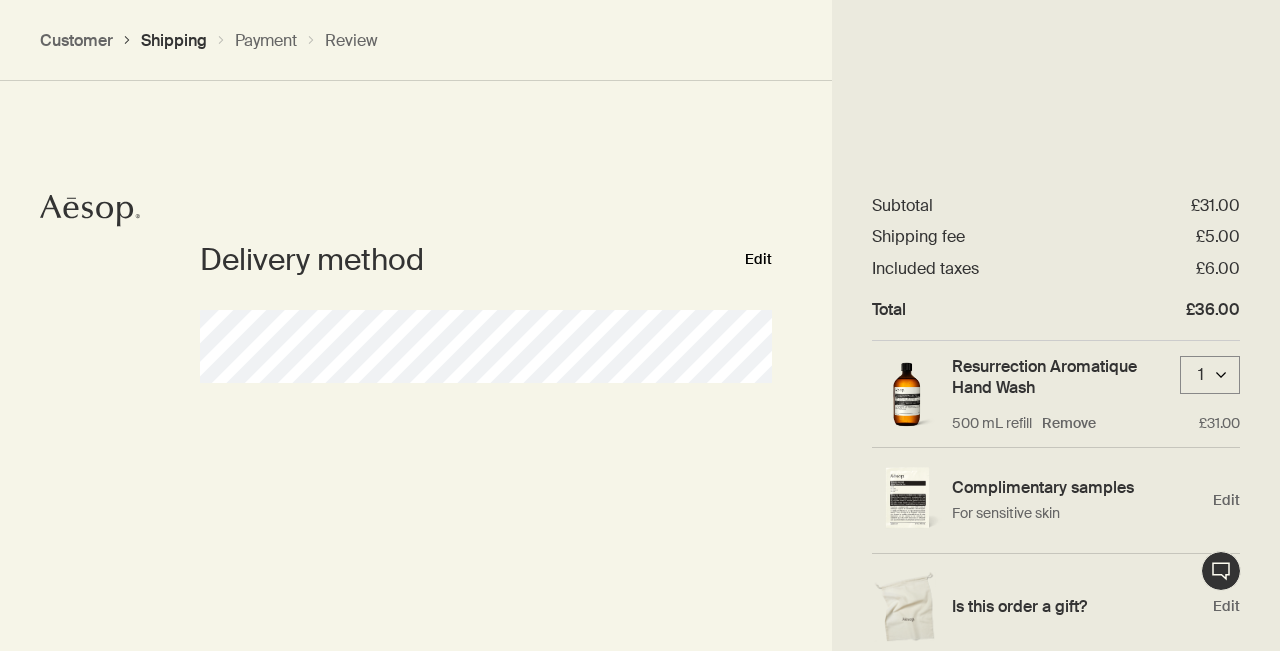 click on "Edit" at bounding box center [758, 260] 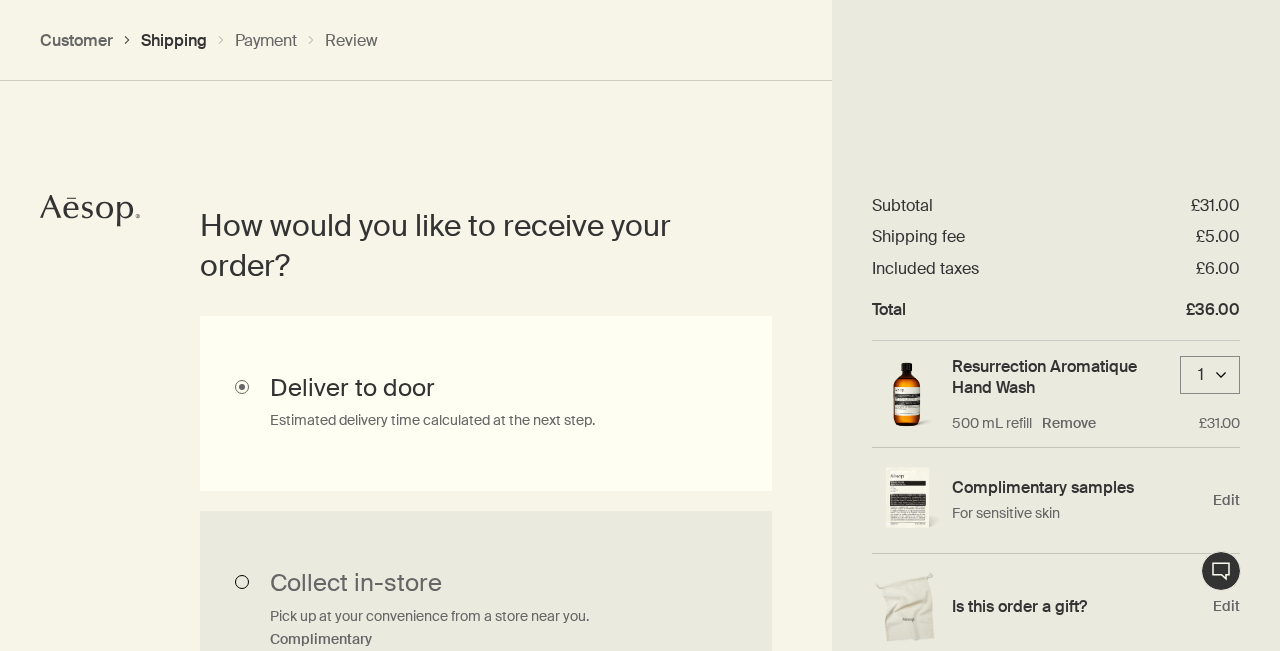 click on "Collect in-store Pick up at your convenience from a store near you. Complimentary" at bounding box center (486, 612) 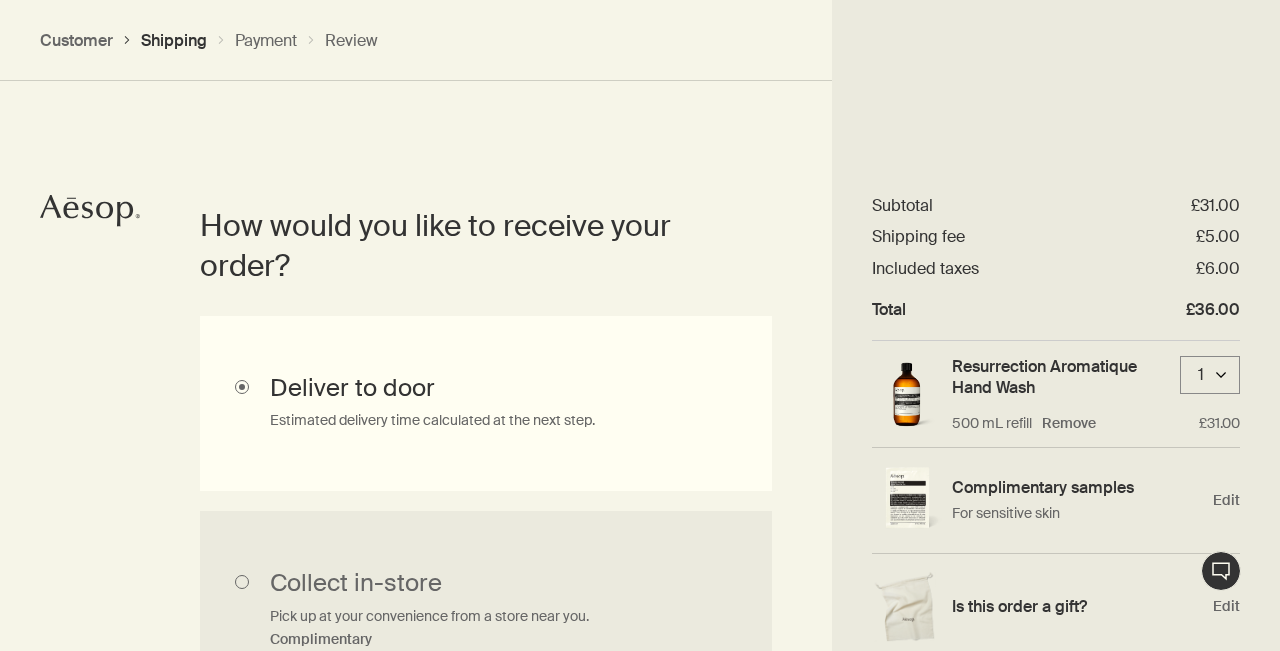 radio on "true" 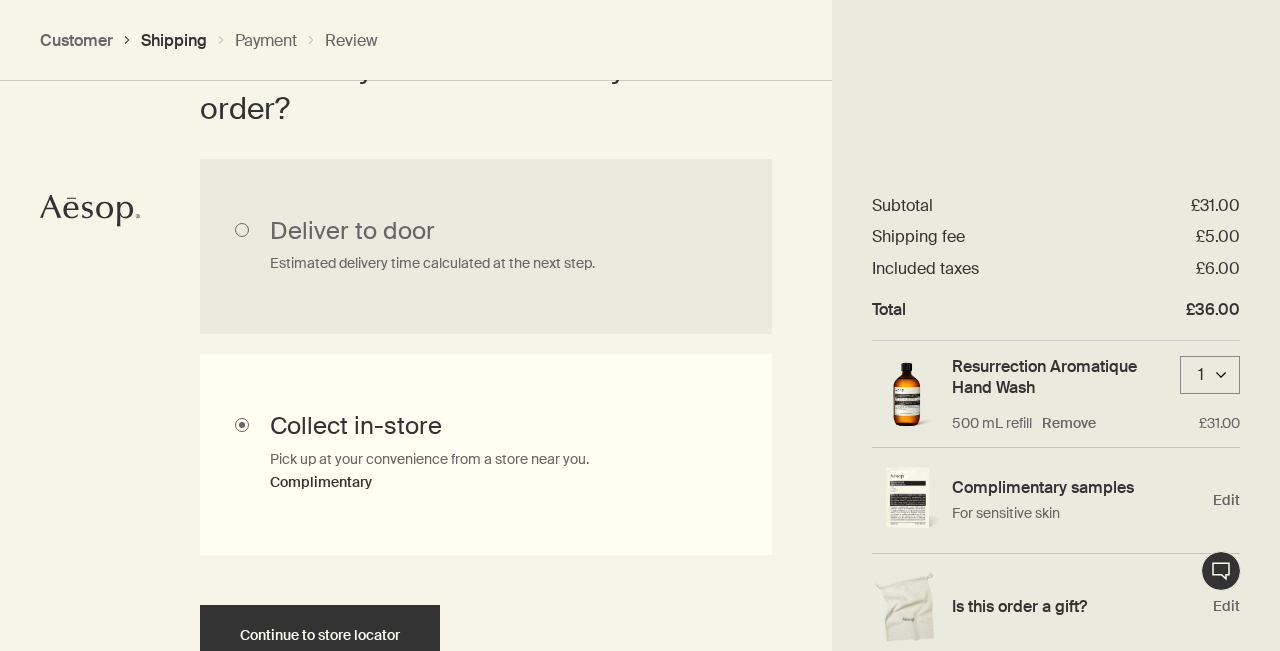 scroll, scrollTop: 580, scrollLeft: 0, axis: vertical 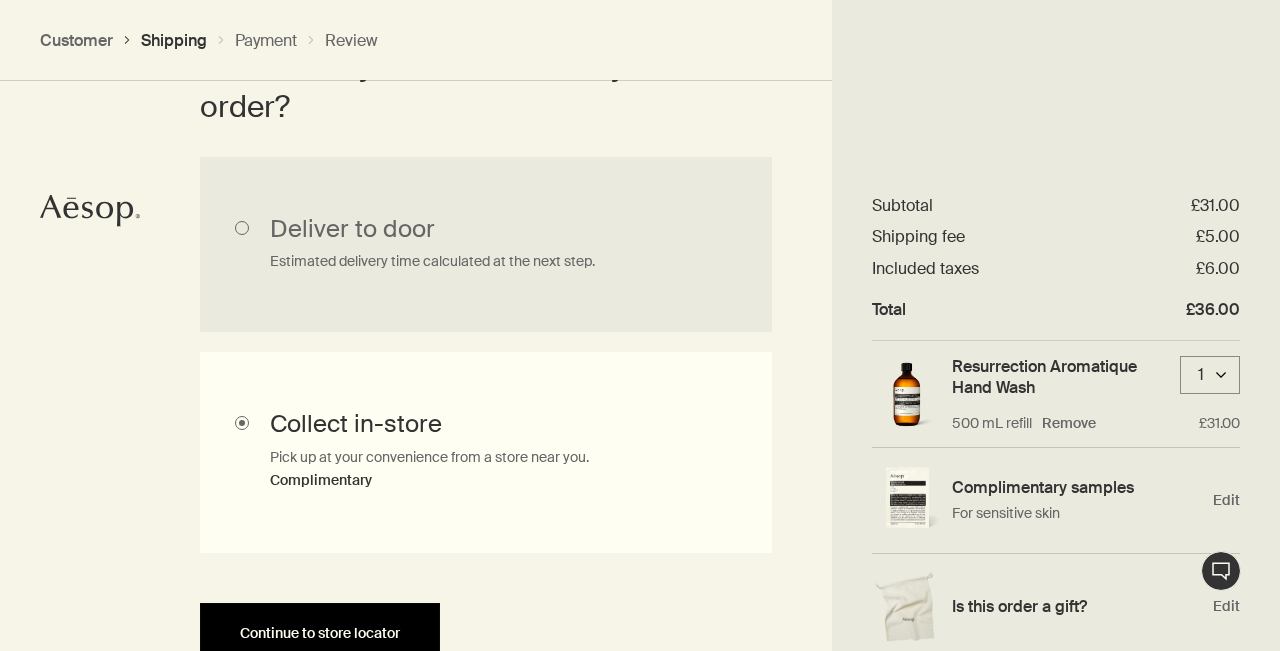 click on "Continue to store locator" at bounding box center [320, 633] 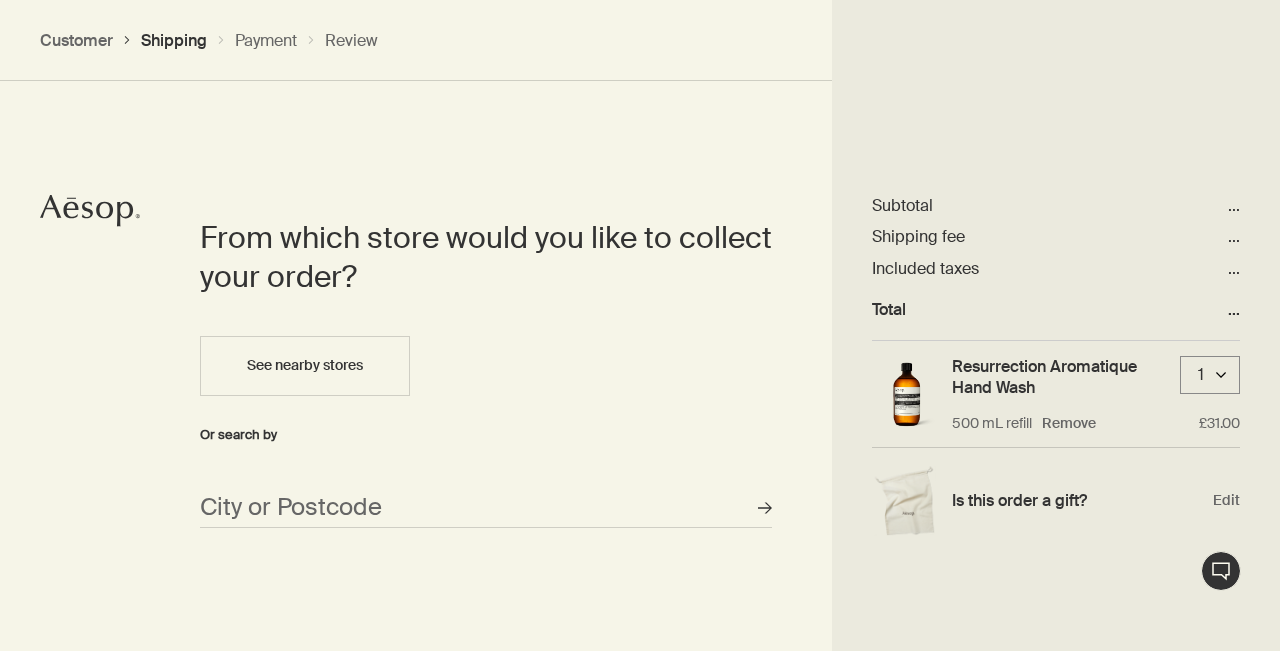 scroll, scrollTop: 820, scrollLeft: 0, axis: vertical 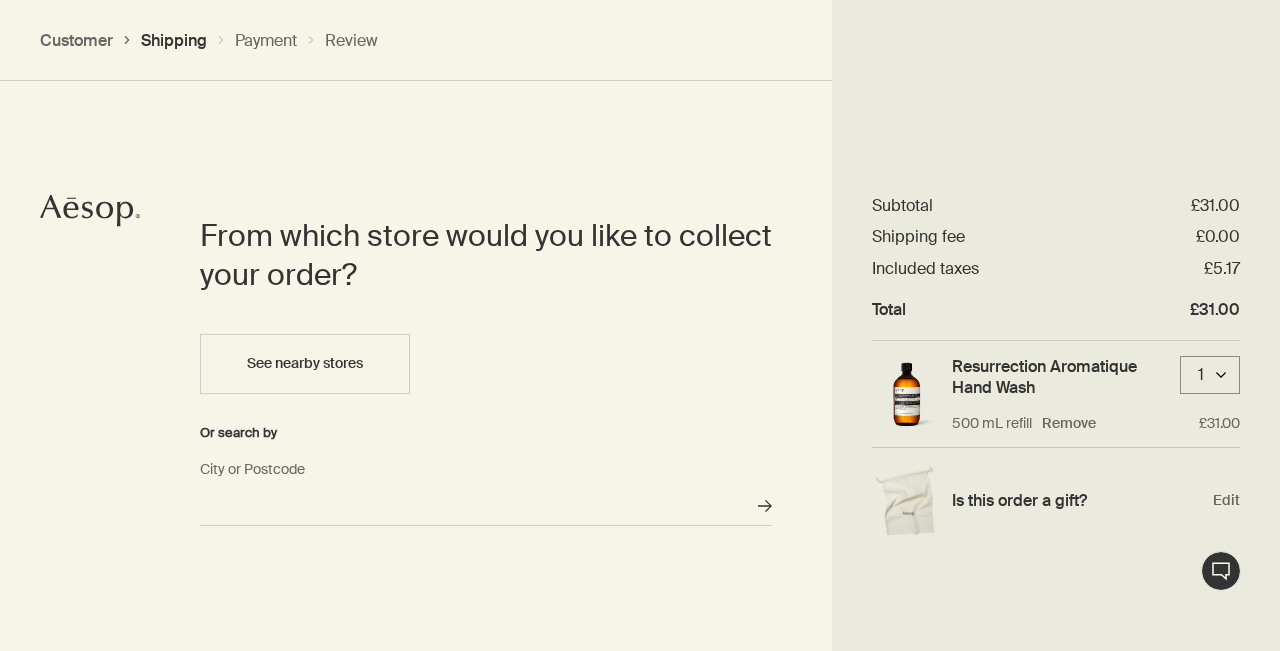 click on "City or Postcode" at bounding box center (486, 506) 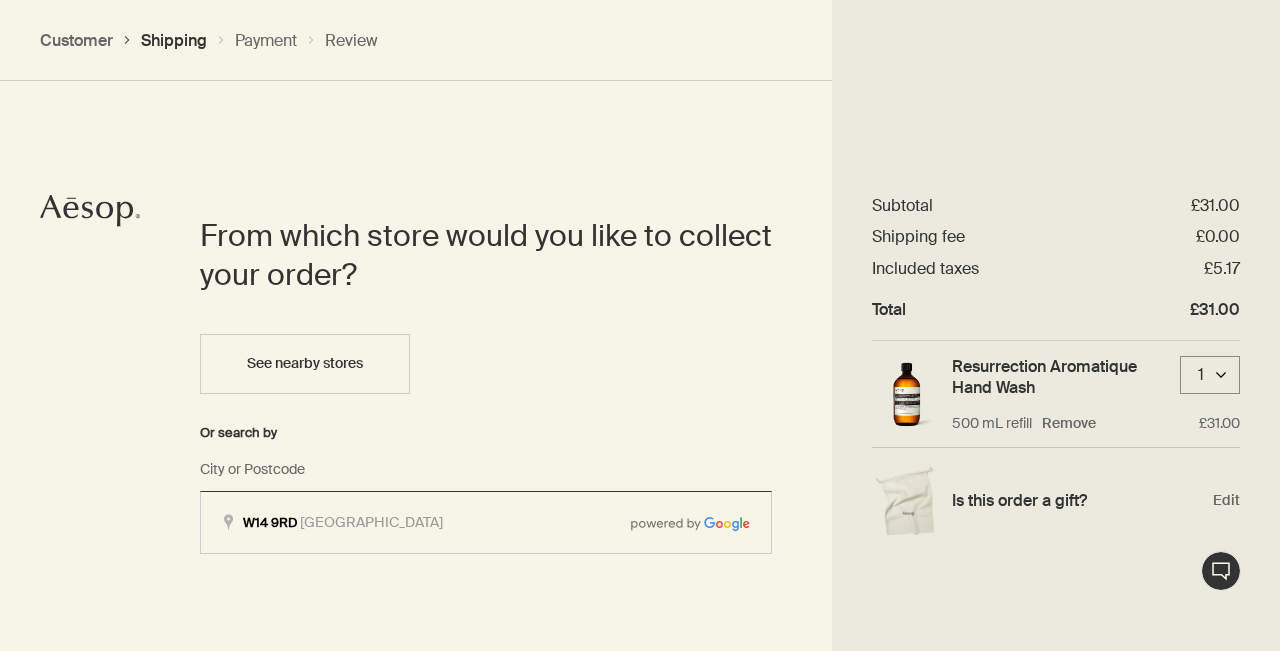 type on "London W14 9RD" 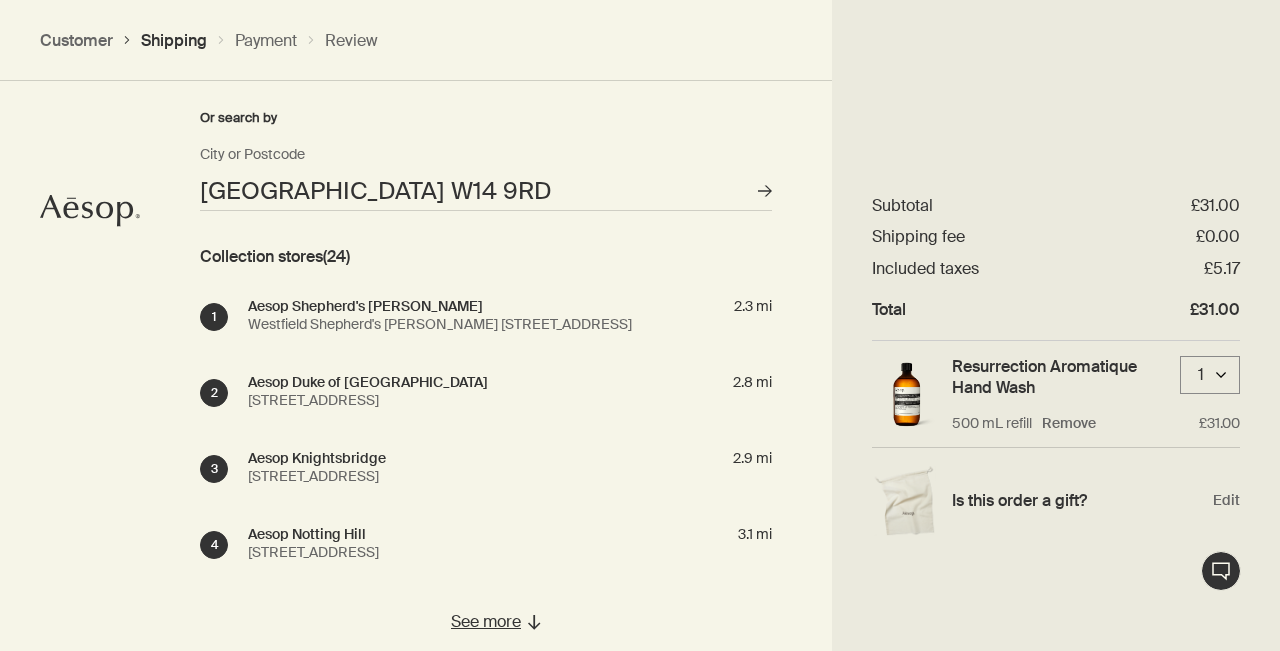 scroll, scrollTop: 1137, scrollLeft: 0, axis: vertical 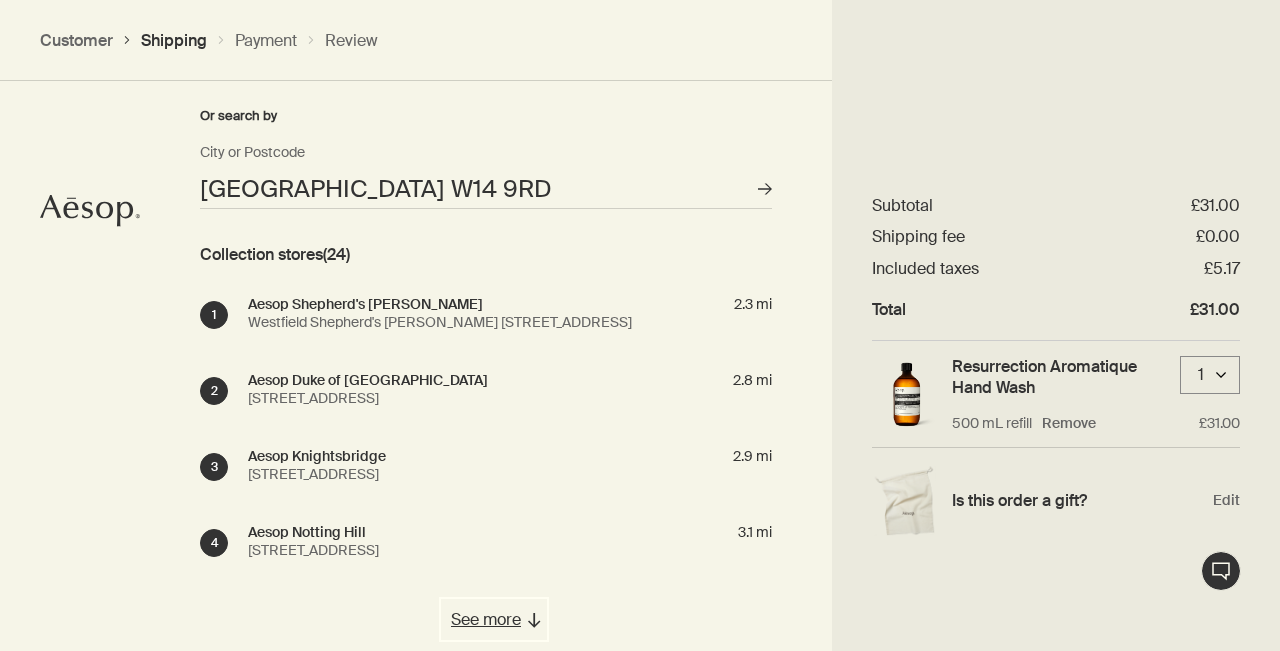 click on "See more" at bounding box center [486, 619] 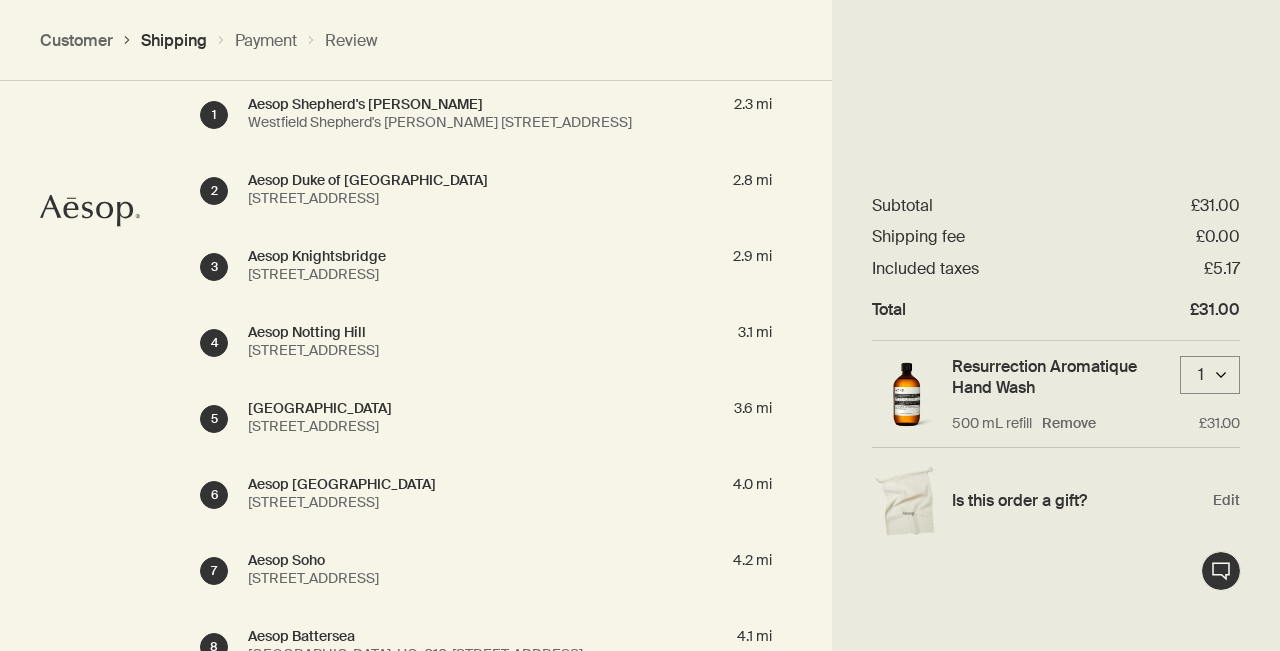 scroll, scrollTop: 1341, scrollLeft: 0, axis: vertical 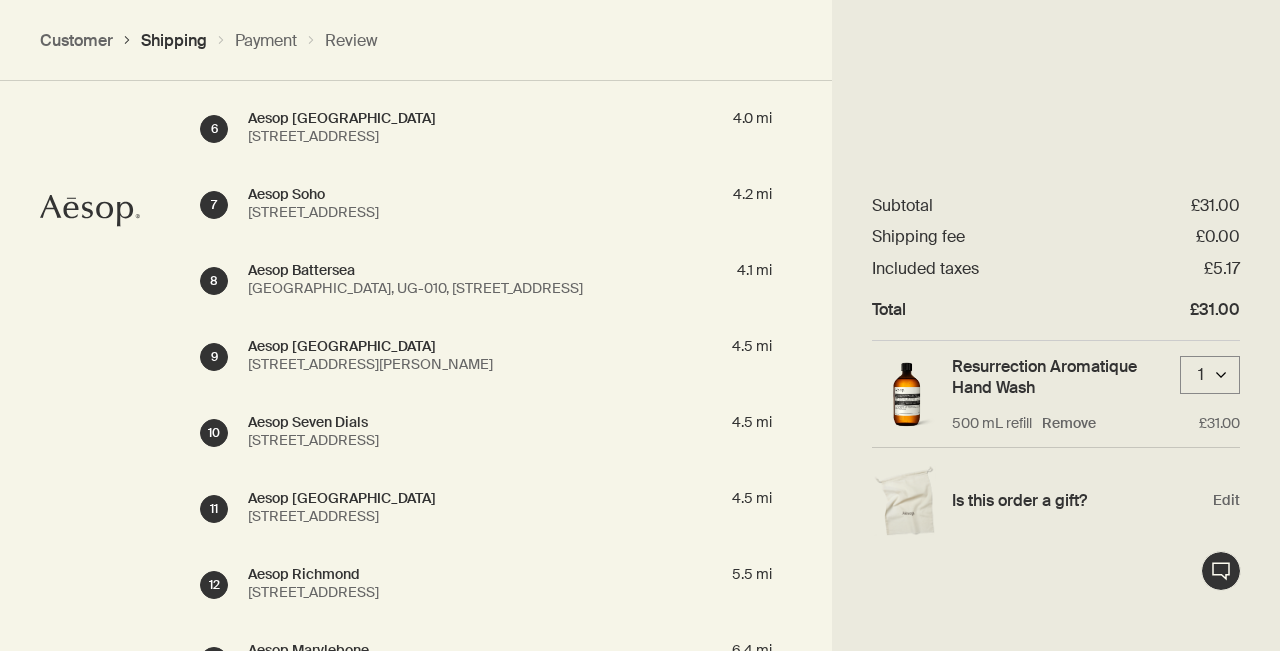 click on "2 Piccadilly Arcade, St. James's London SW1Y 6NH" at bounding box center (378, 364) 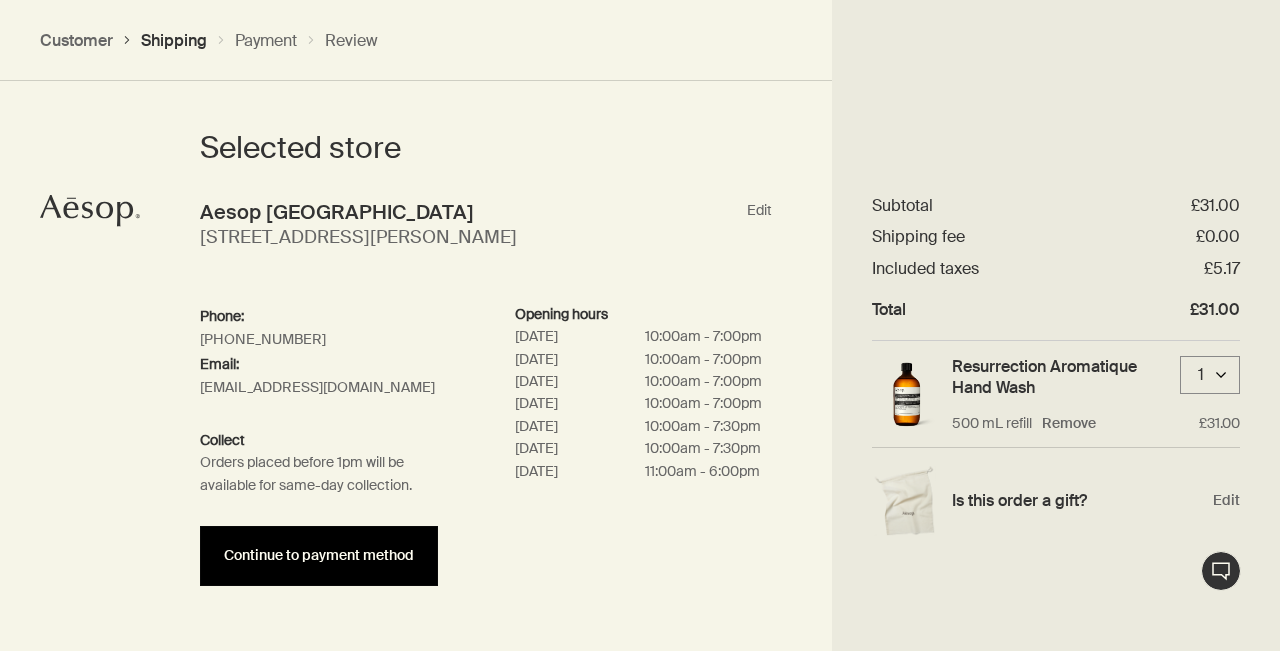 click on "Continue to payment method" at bounding box center [319, 556] 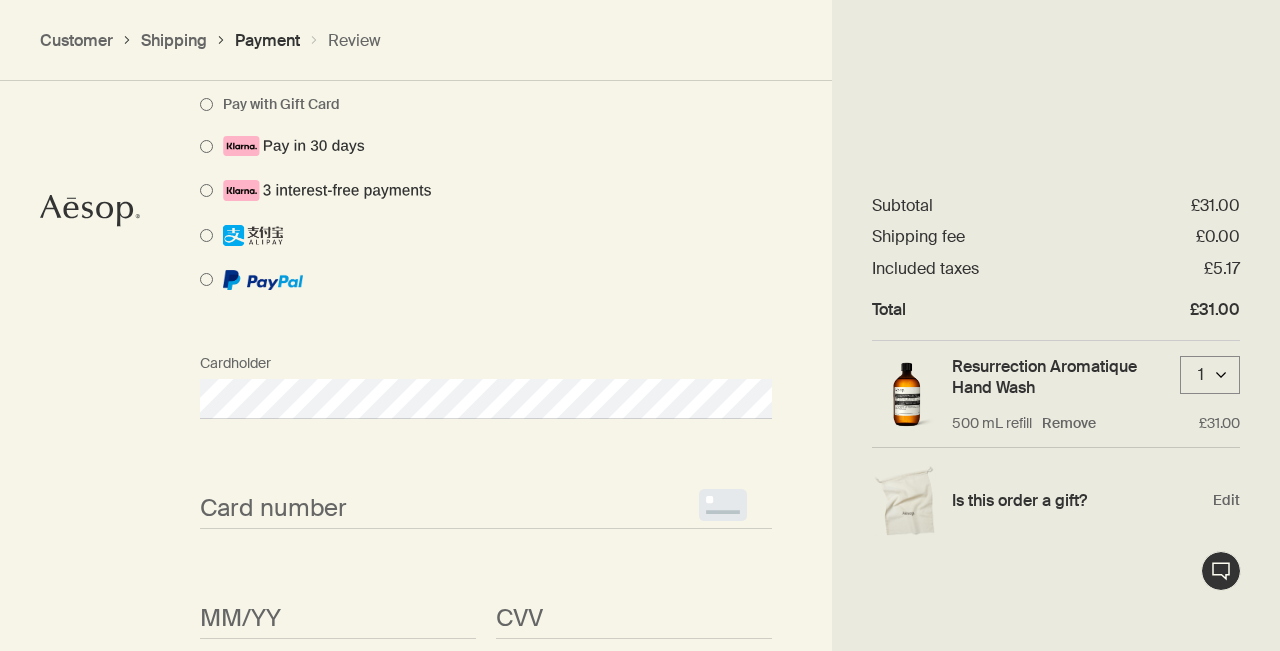 scroll, scrollTop: 1571, scrollLeft: 0, axis: vertical 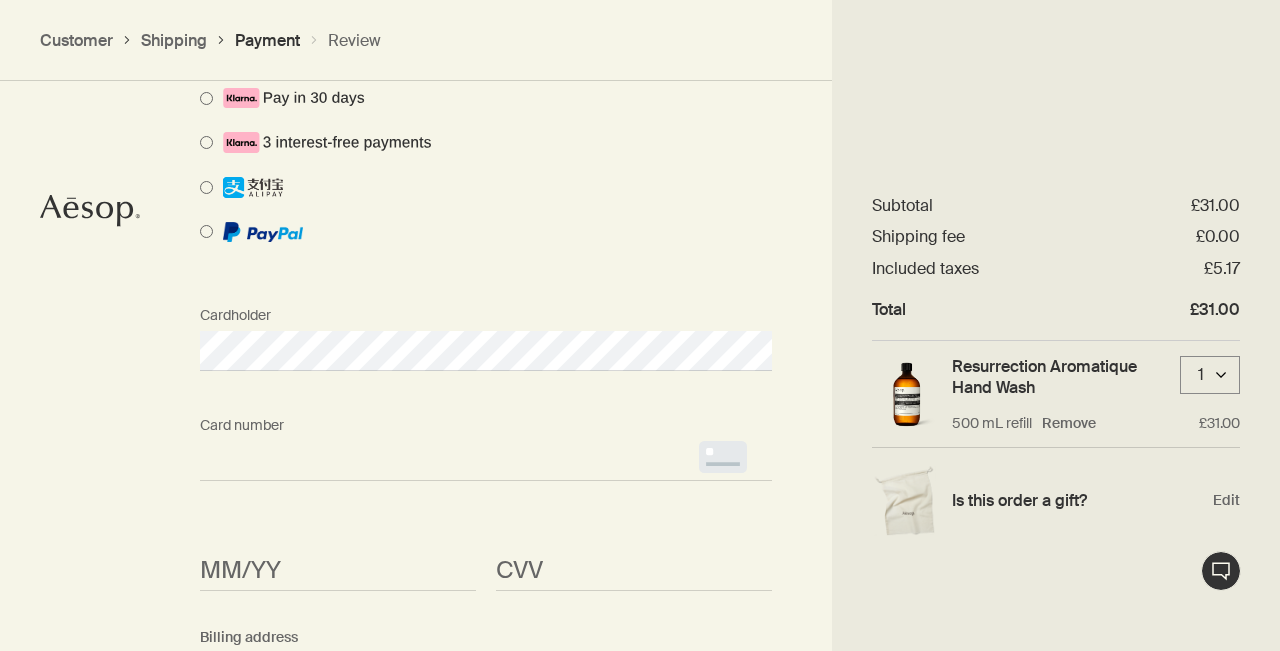 click on "<p>Your browser does not support iframes.</p>" at bounding box center [486, 460] 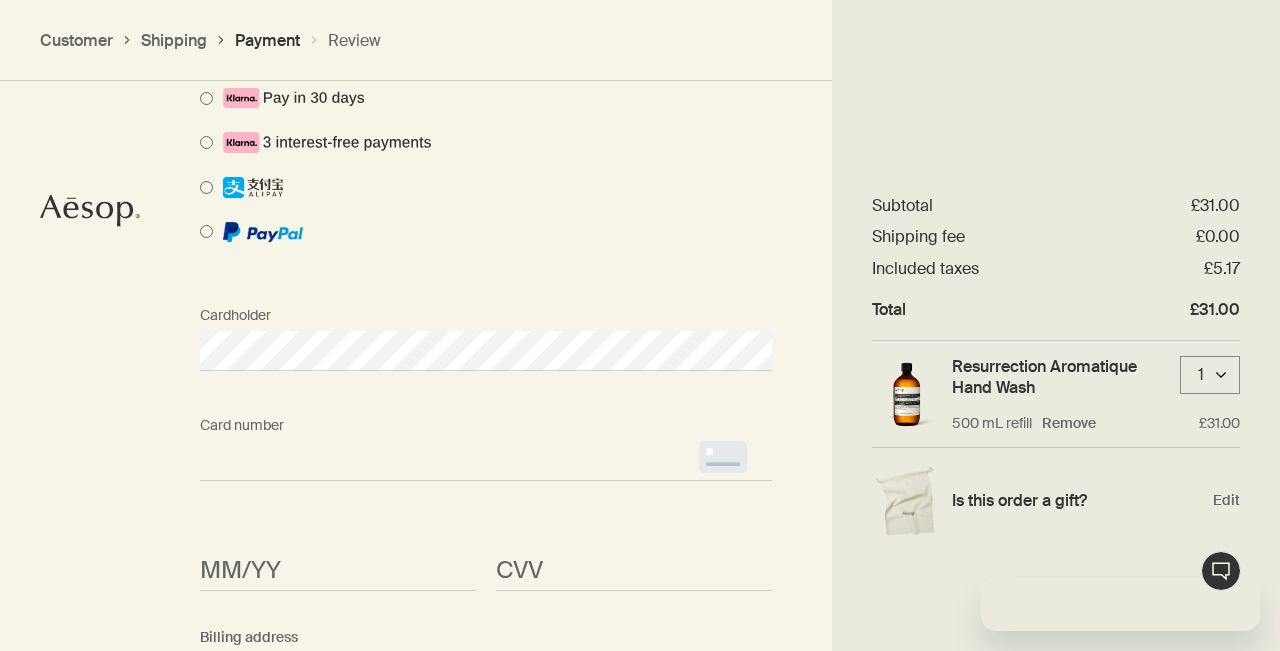 scroll, scrollTop: 0, scrollLeft: 0, axis: both 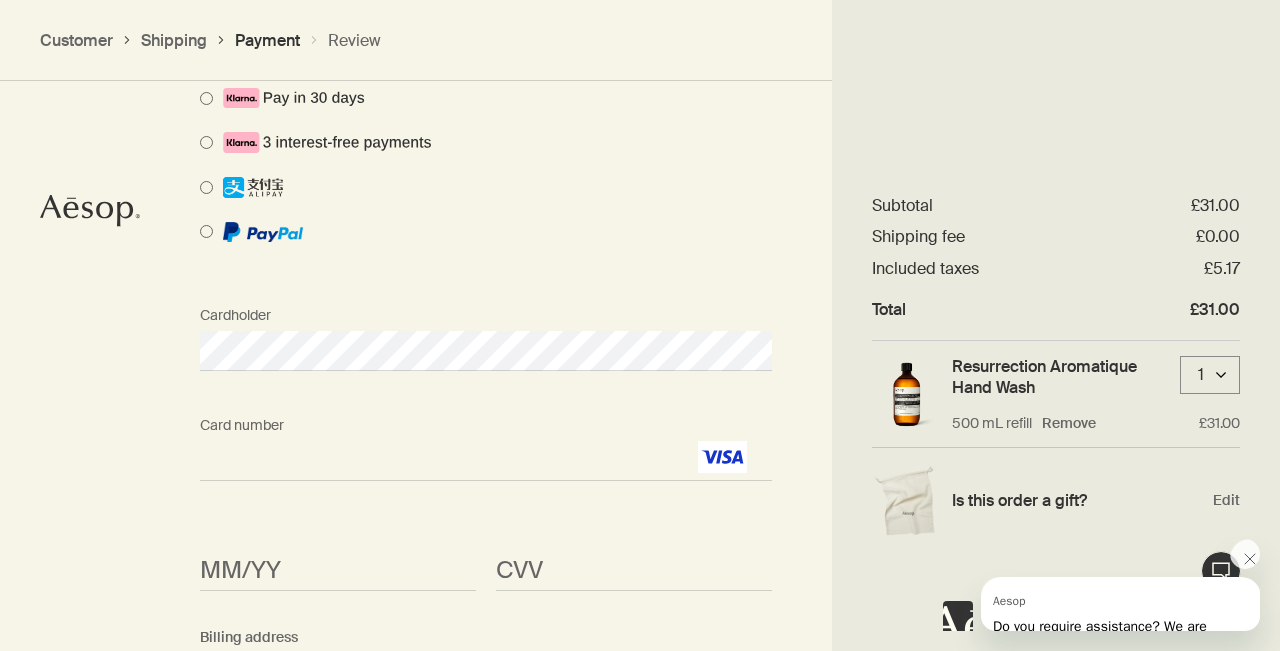click on "<p>Your browser does not support iframes.</p>" at bounding box center (338, 571) 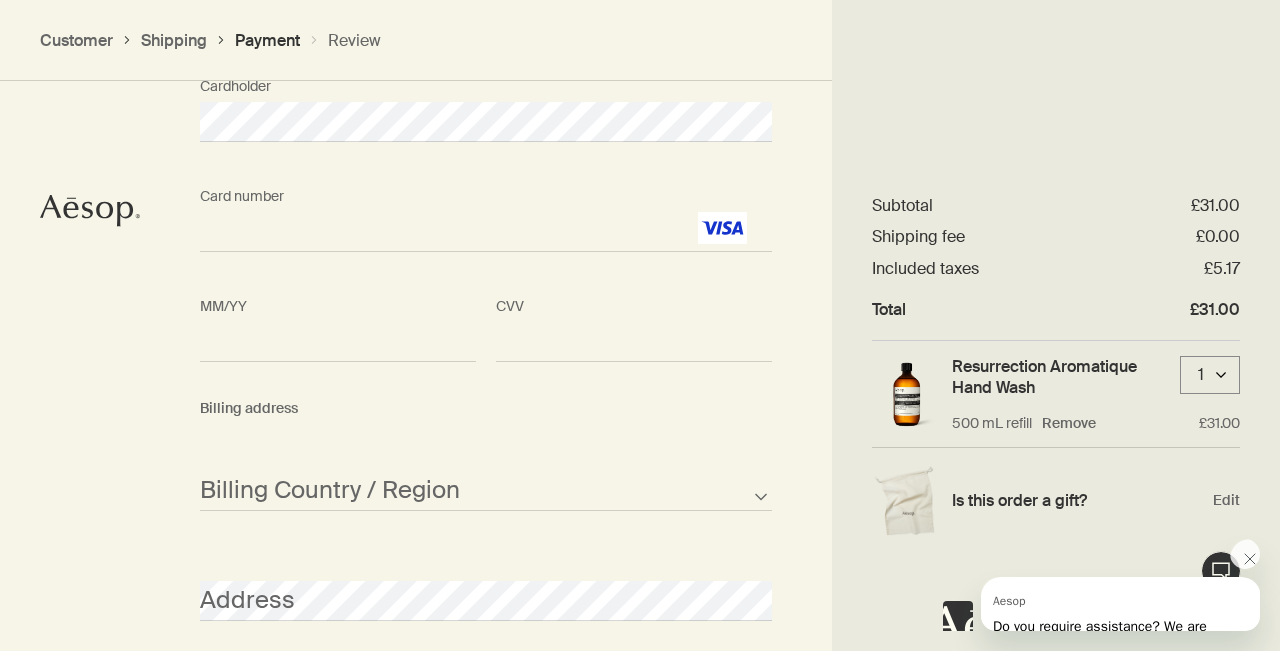 scroll, scrollTop: 1809, scrollLeft: 0, axis: vertical 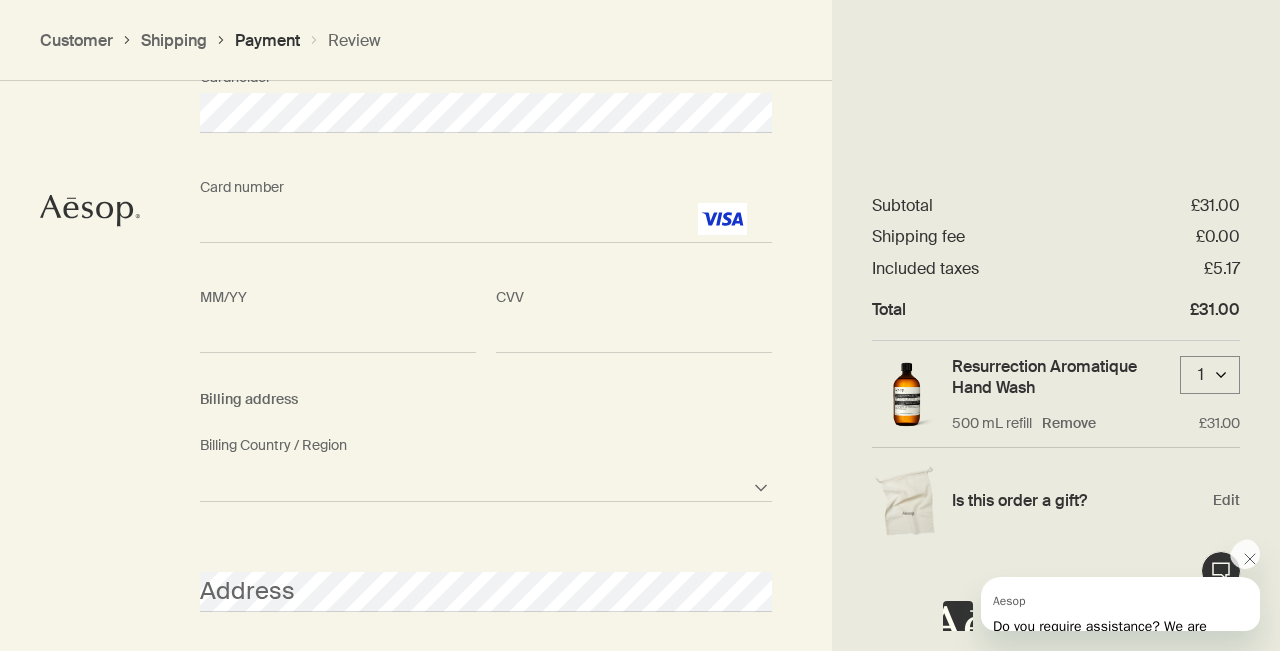click on "Afghanistan Albania Algeria American Samoa Andorra Angola Anguilla Antarctica Antigua and Barbuda Argentina Armenia Aruba Australia Austria Azerbaijan Bahamas Bahrain Bangladesh Barbados Belarus Belgium Belize Benin Bermuda Bhutan Bolivia Bosnia and Herzegovina Botswana Brazil British Indian Ocean Territory British Virgin Islands Brunei Bulgaria Burkina Faso Burundi Cambodia Cameroon Canada Cape Verde Cayman Islands Central African Republic Chad Chile Chinese Mainland Christmas Island Cocos Islands Colombia Comoros Cook Islands Costa Rica Croatia Cuba Curacao Cyprus Czech Republic Democratic Republic of the Congo Denmark Djibouti Dominica Dominican Republic East Timor Ecuador Egypt El Salvador Equatorial Guinea Eritrea Estonia Ethiopia Falkland Islands Faroe Islands Fiji Finland France French Polynesia Gabon Gambia Georgia Germany Ghana Gibraltar Greece Greenland Grenada Guam Guatemala Guernsey Guinea Guinea-Bissau Guyana Haiti Honduras Hong Kong, SAR Hungary Iceland India Indonesia Iran Iraq Ireland Israel" at bounding box center (486, 482) 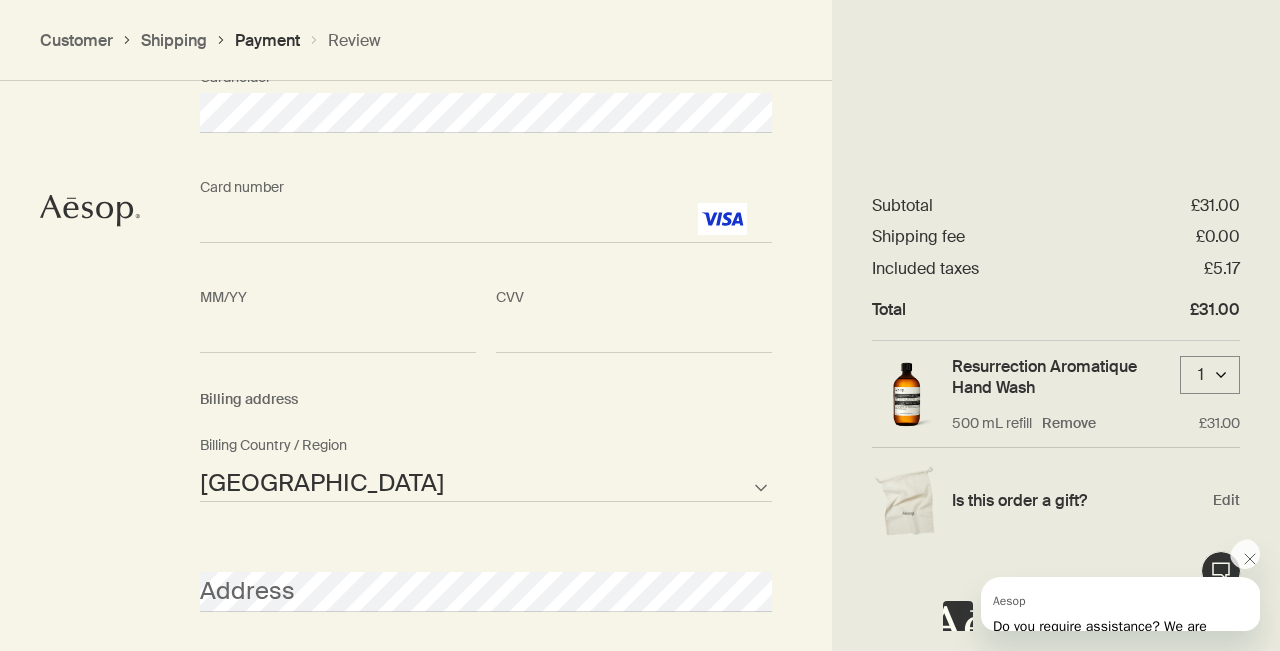 select on "GB" 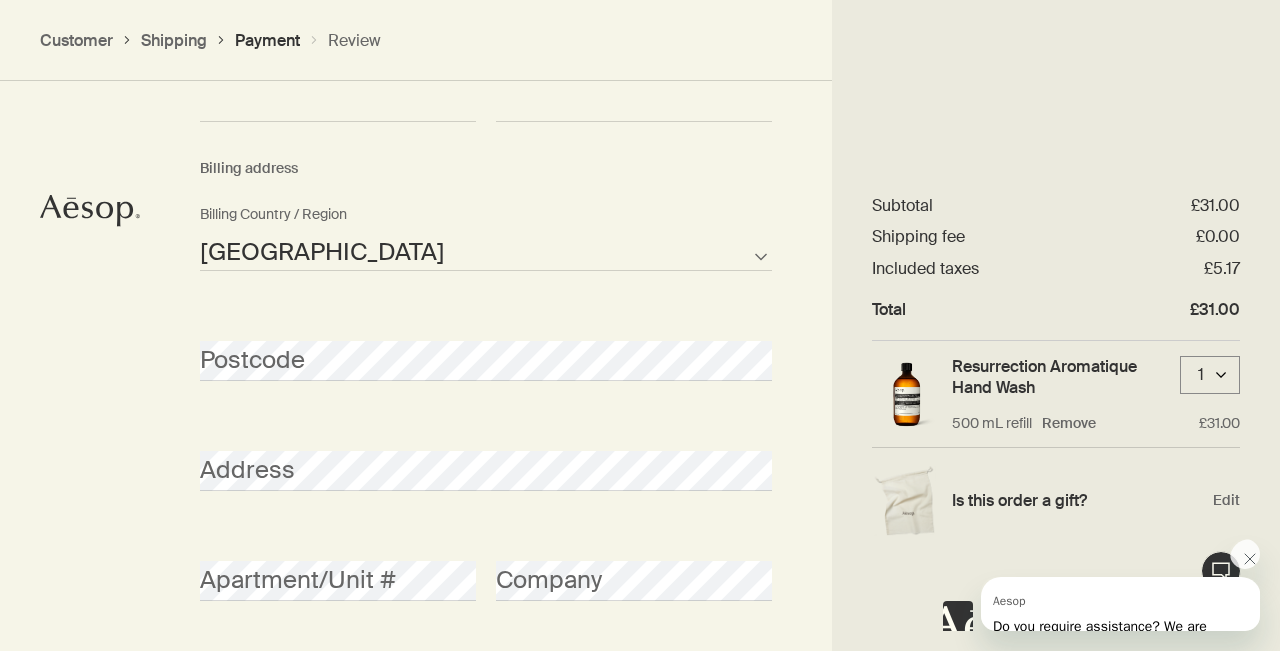 scroll, scrollTop: 2038, scrollLeft: 0, axis: vertical 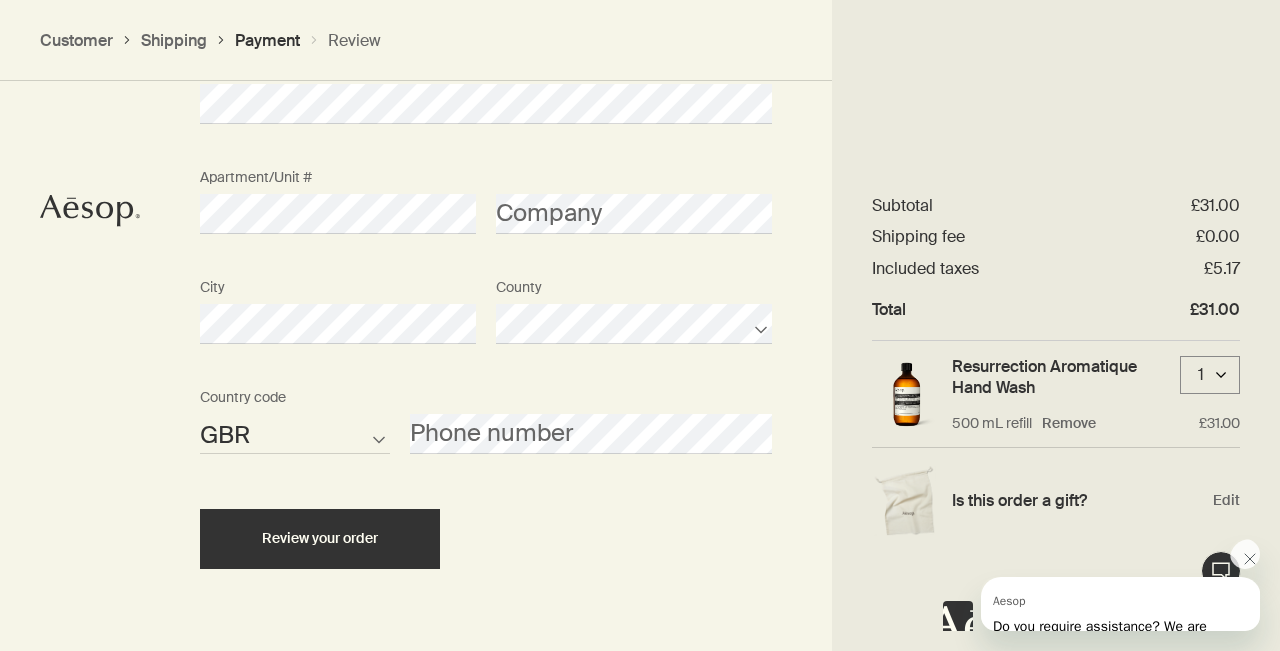 click on "Review your order" at bounding box center [486, 539] 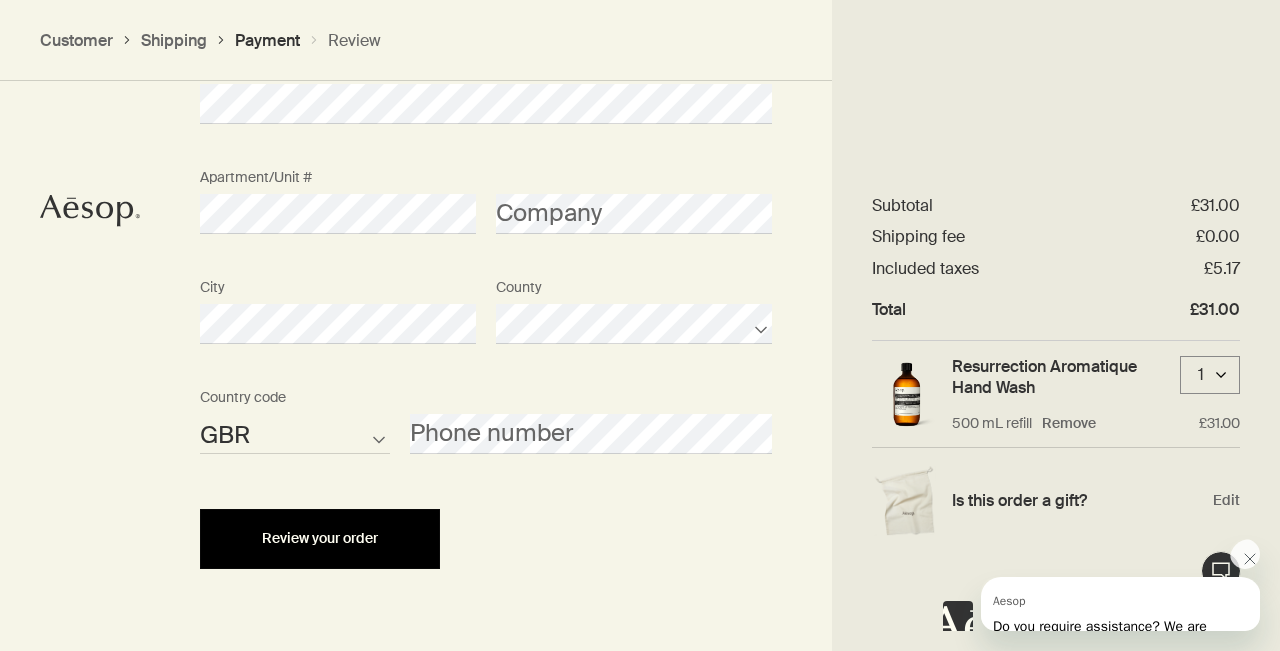 click on "Review your order" at bounding box center (320, 538) 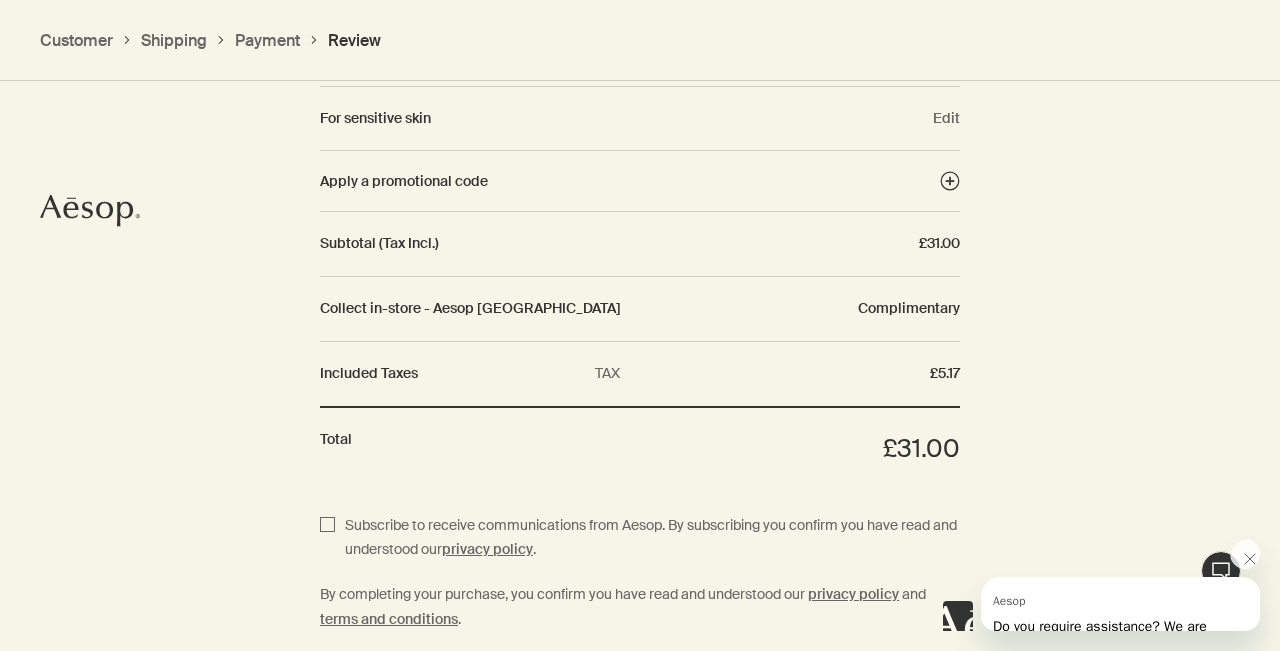 scroll, scrollTop: 2197, scrollLeft: 0, axis: vertical 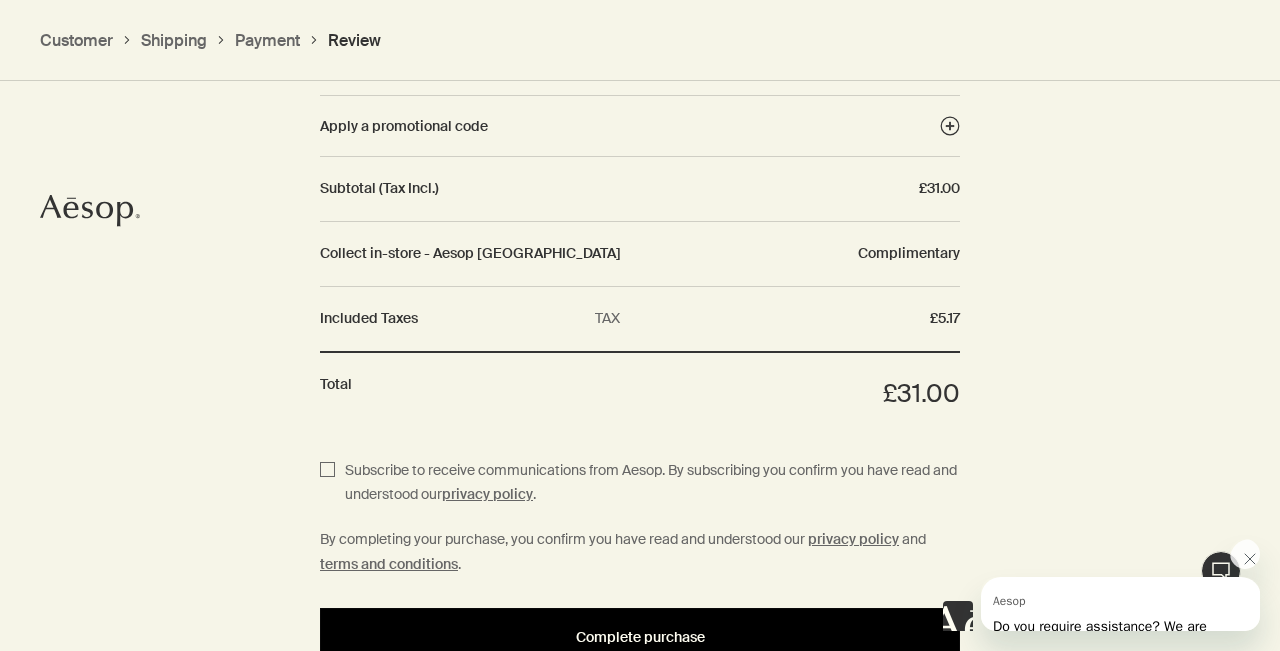 click on "Complete purchase" at bounding box center [640, 638] 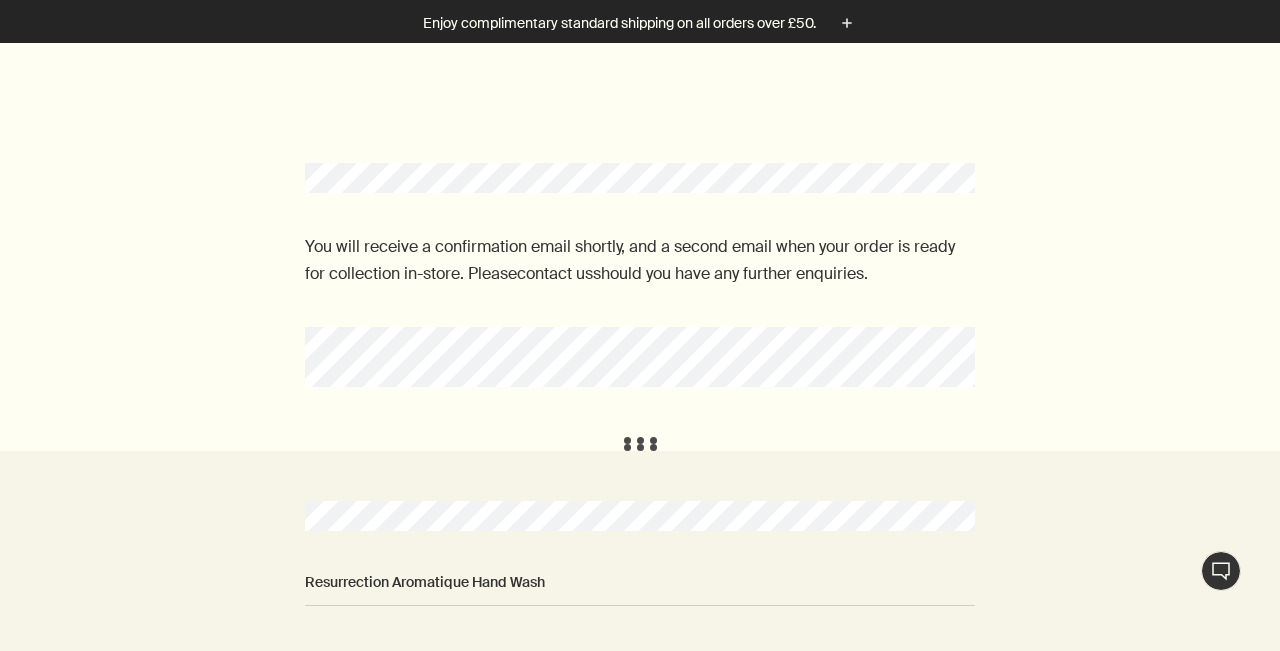 scroll, scrollTop: 0, scrollLeft: 0, axis: both 